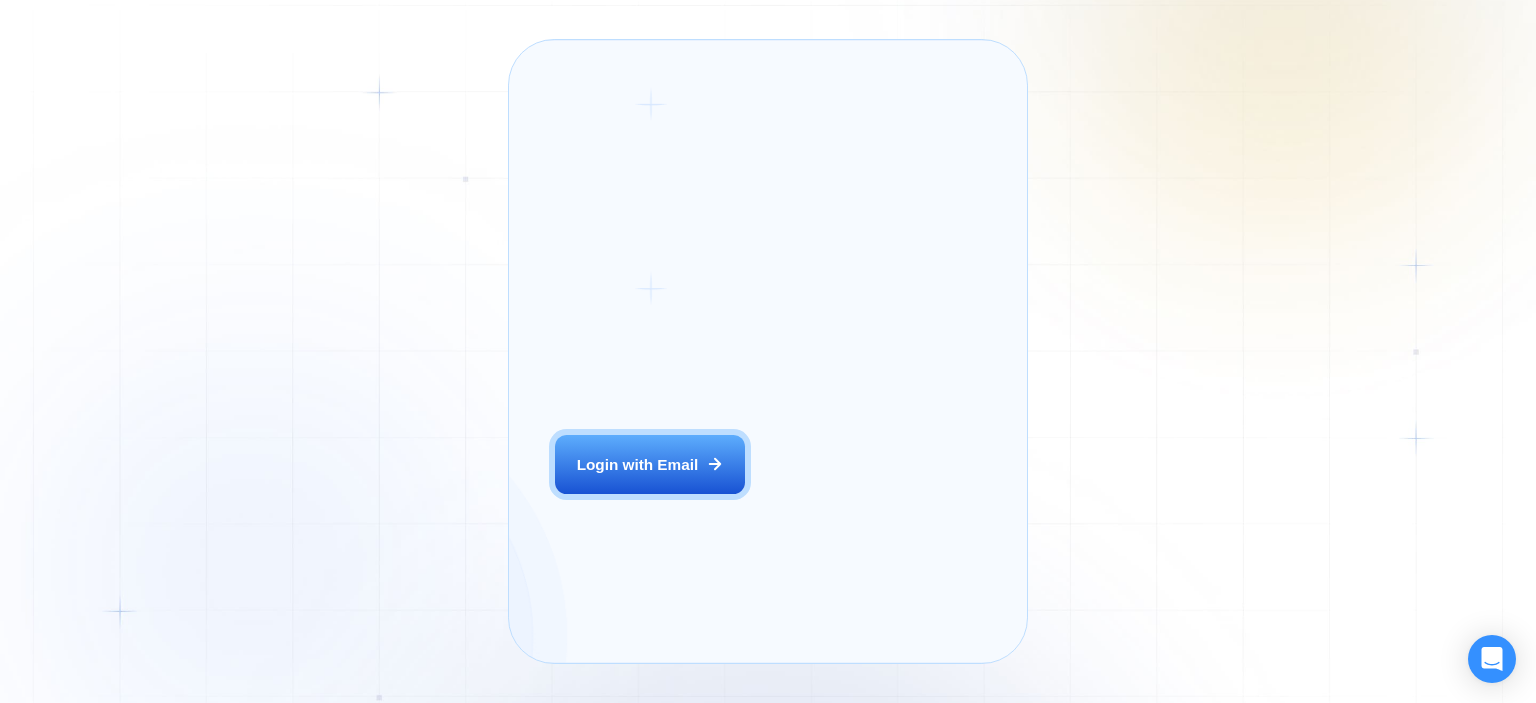 scroll, scrollTop: 0, scrollLeft: 0, axis: both 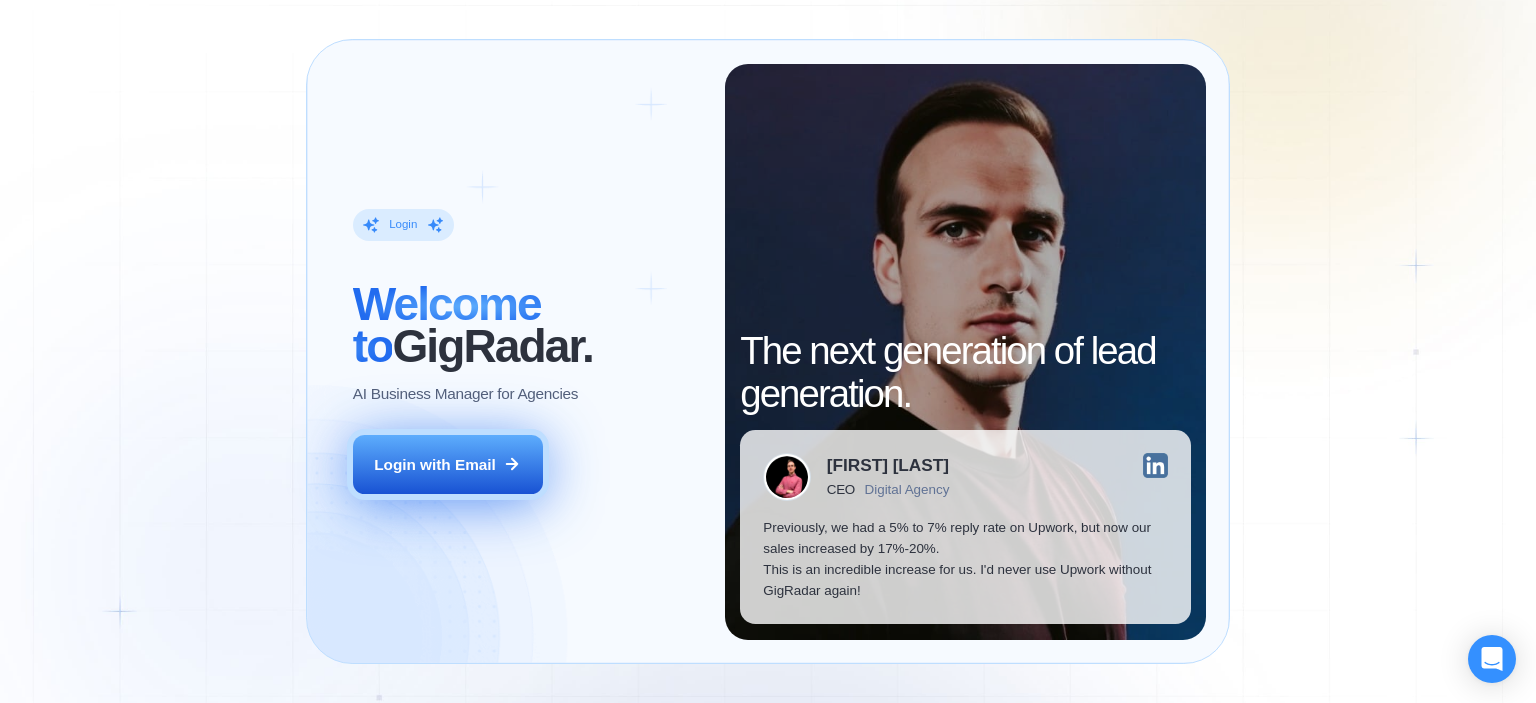 click on "Login with Email" at bounding box center [448, 465] 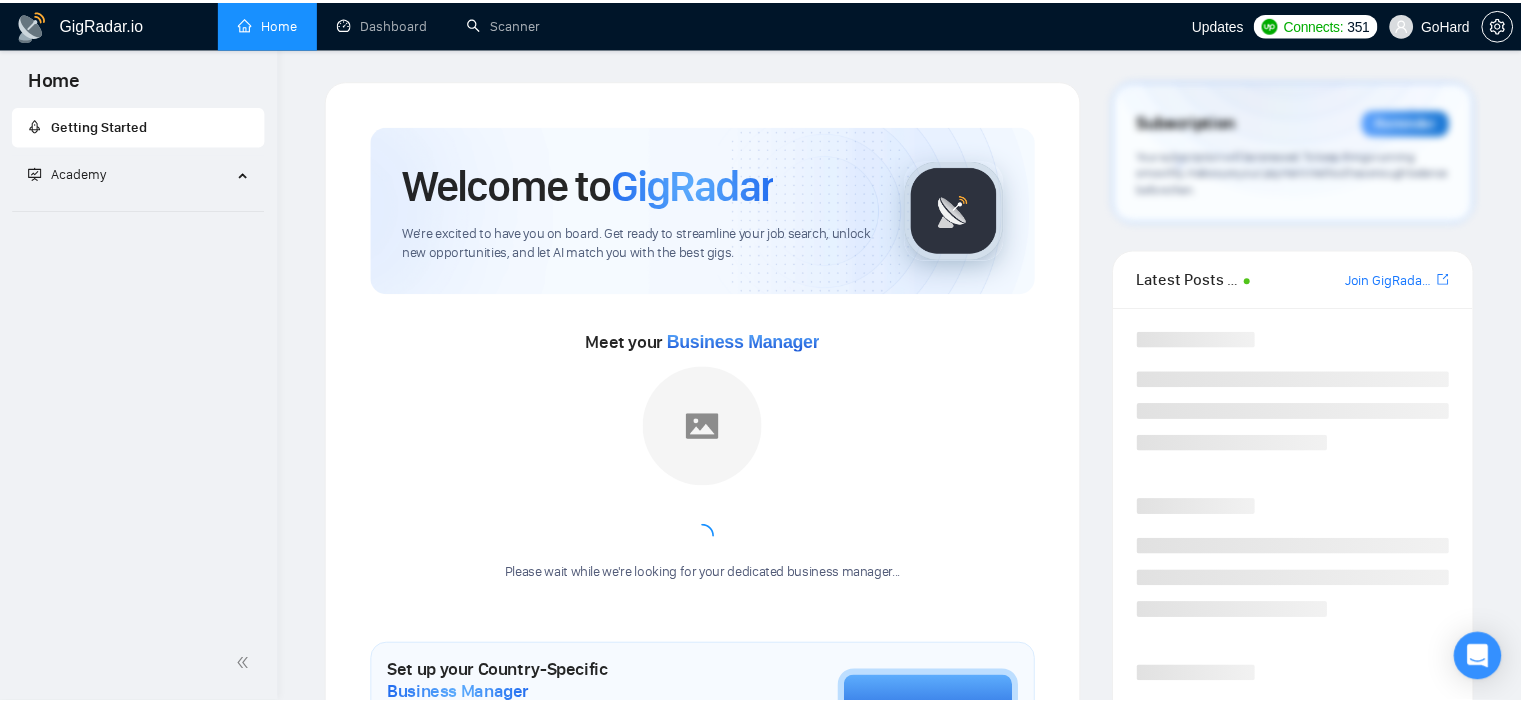 scroll, scrollTop: 0, scrollLeft: 0, axis: both 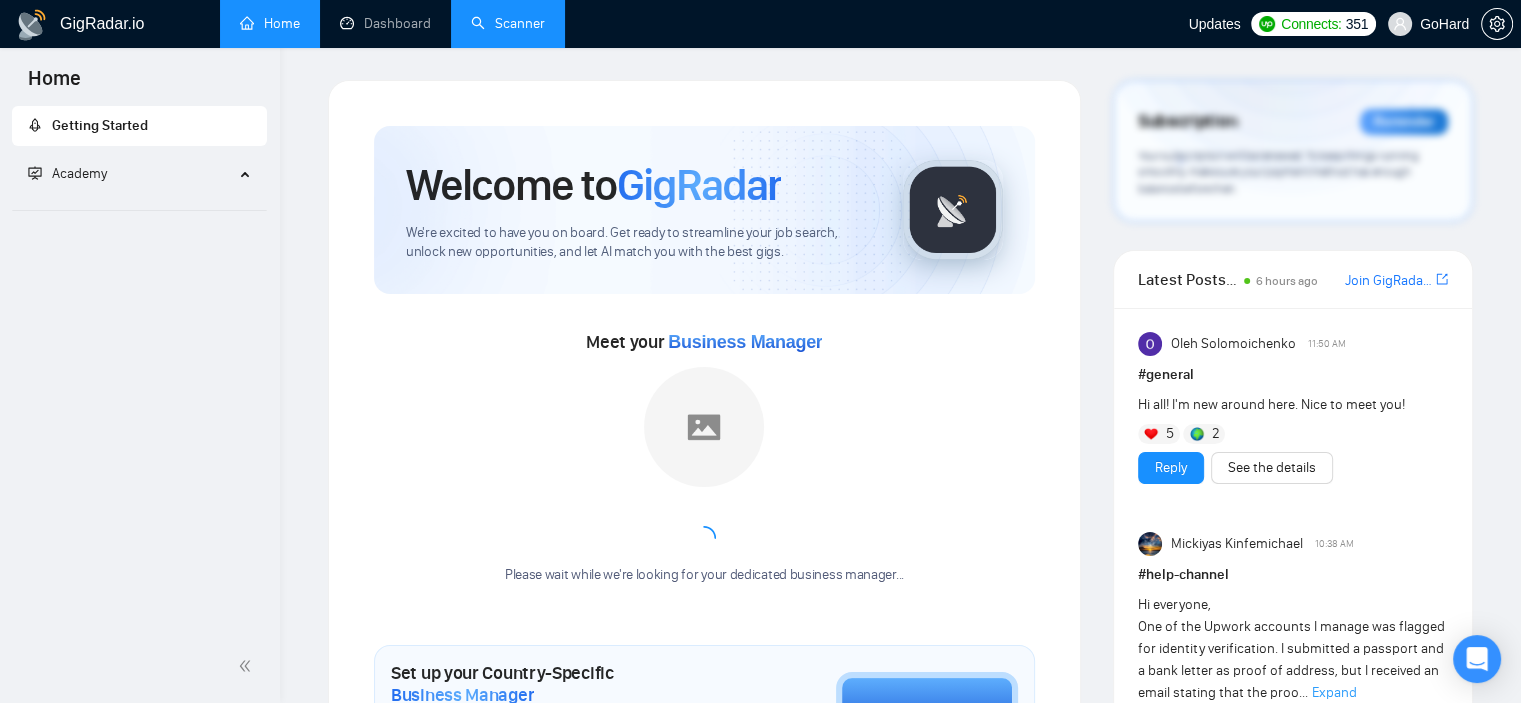 click on "Scanner" at bounding box center (508, 23) 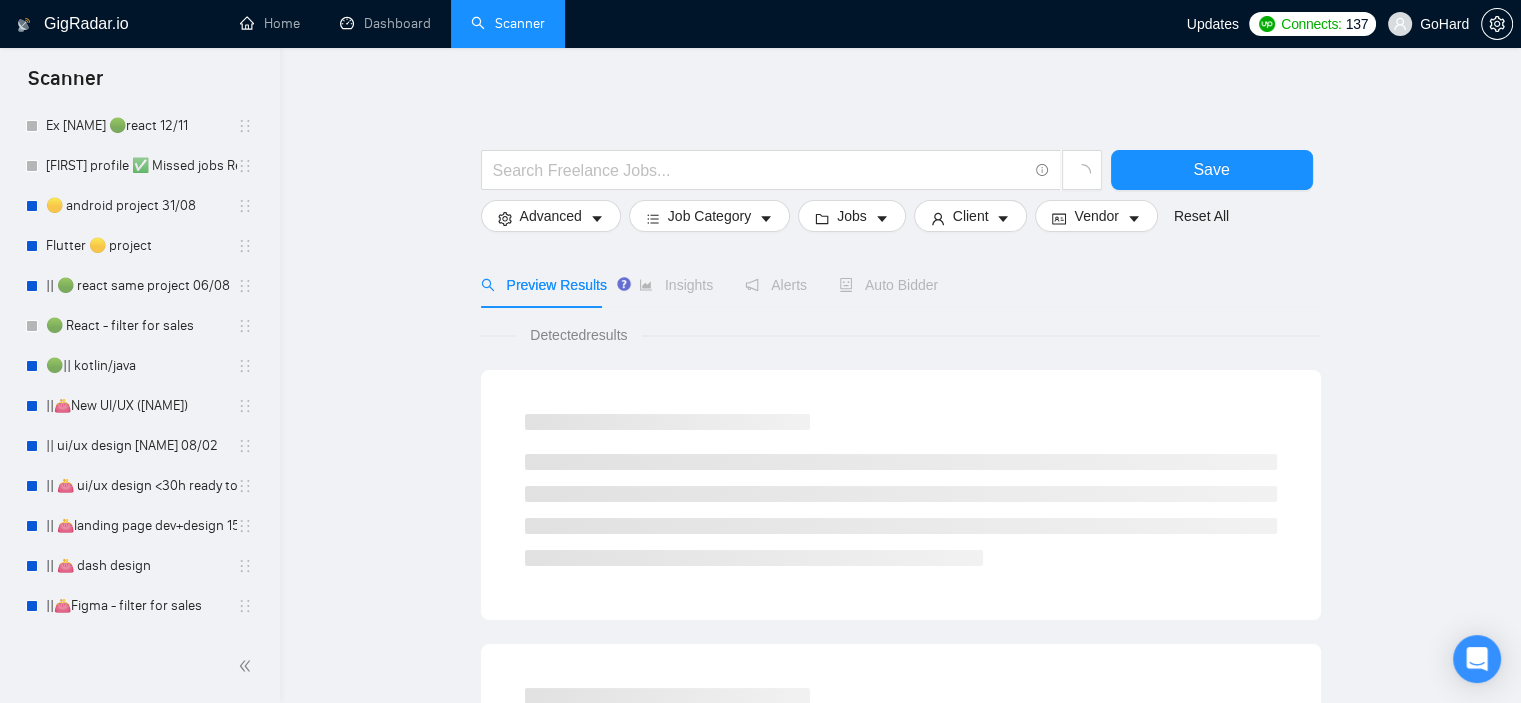 scroll, scrollTop: 339, scrollLeft: 0, axis: vertical 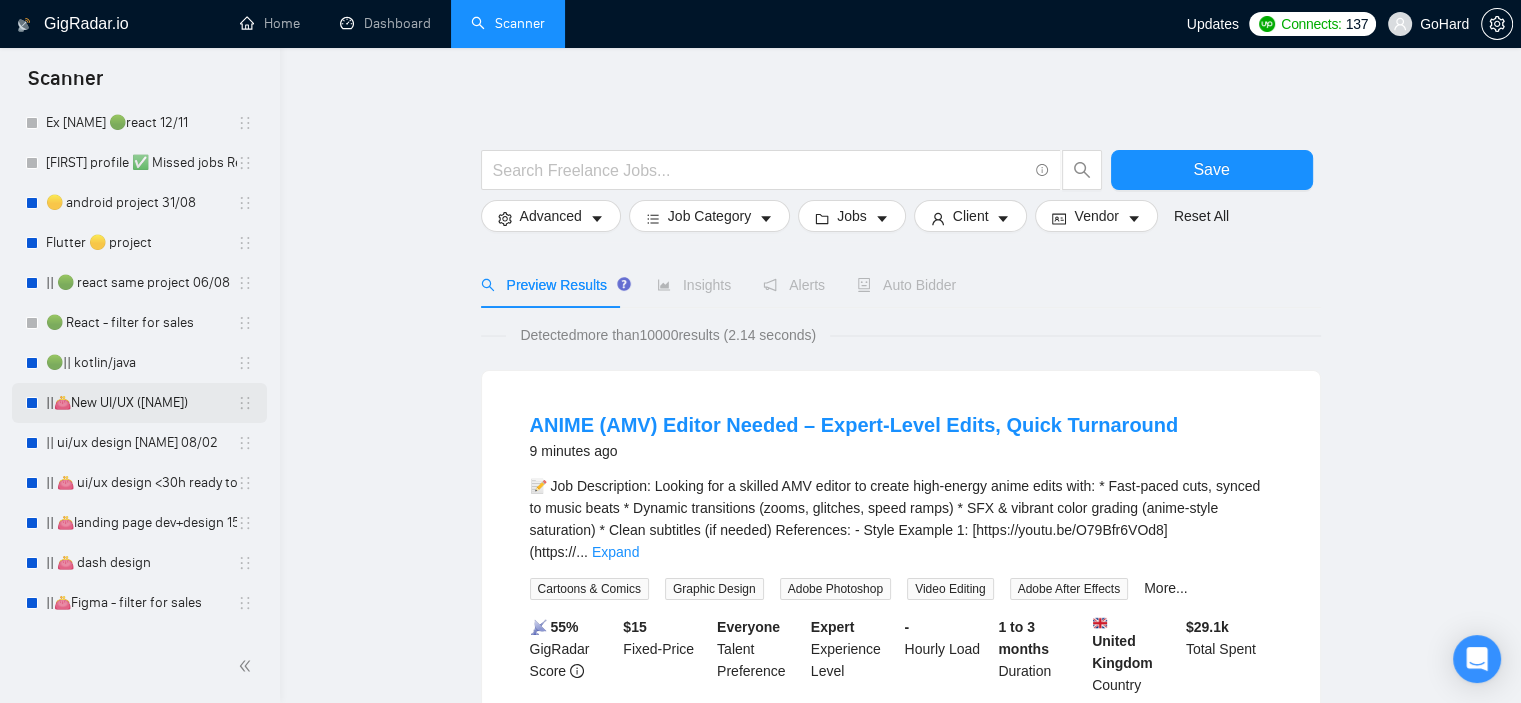 click on "||👛New UI/UX ([NAME])" at bounding box center (141, 403) 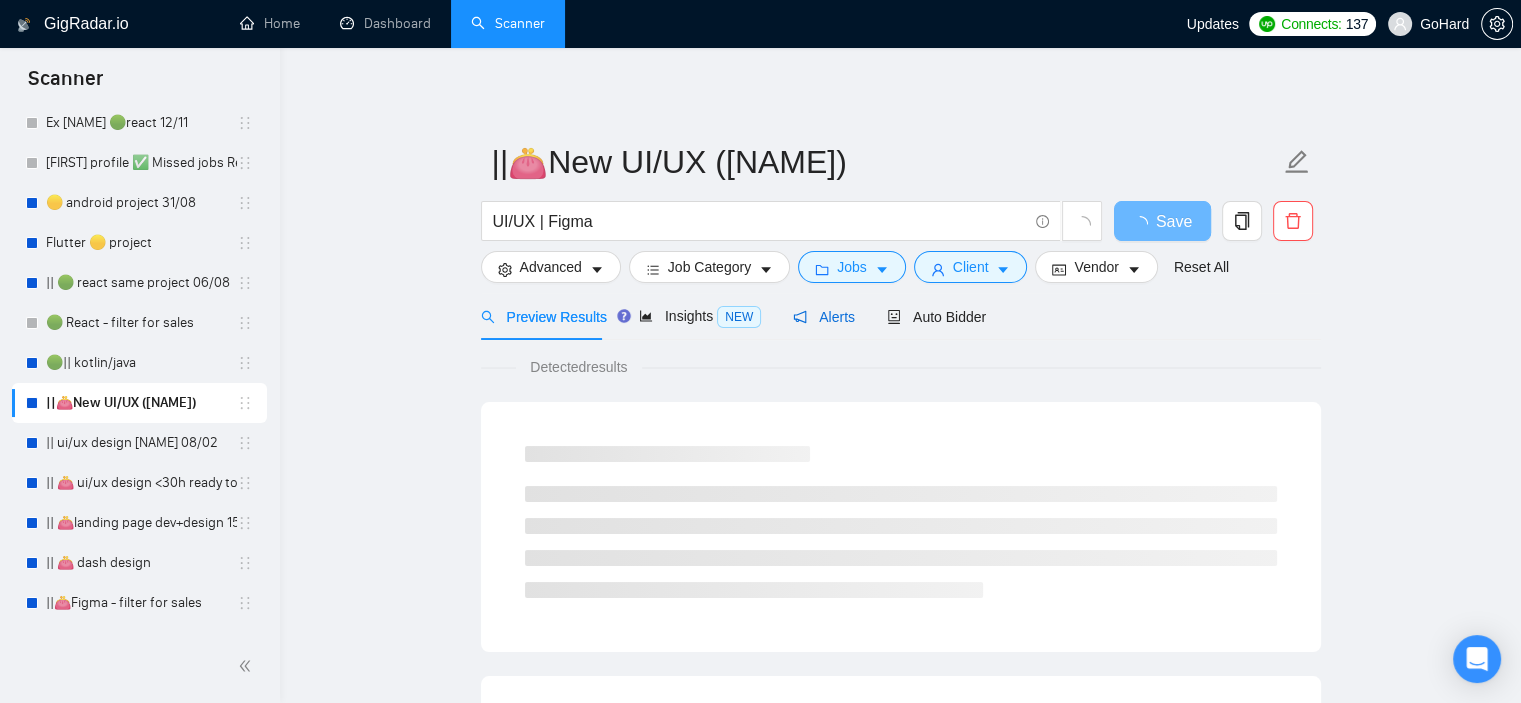 click on "Alerts" at bounding box center (824, 317) 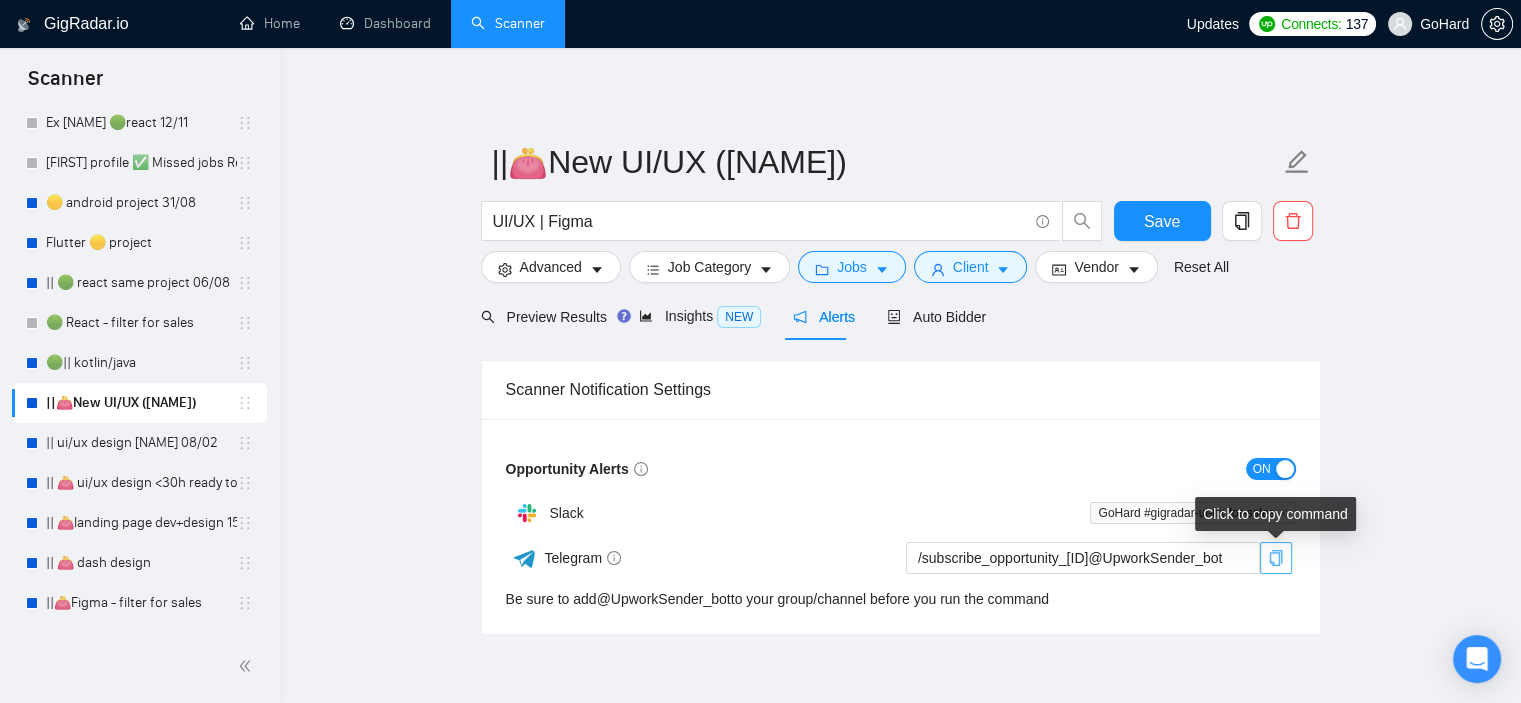 click 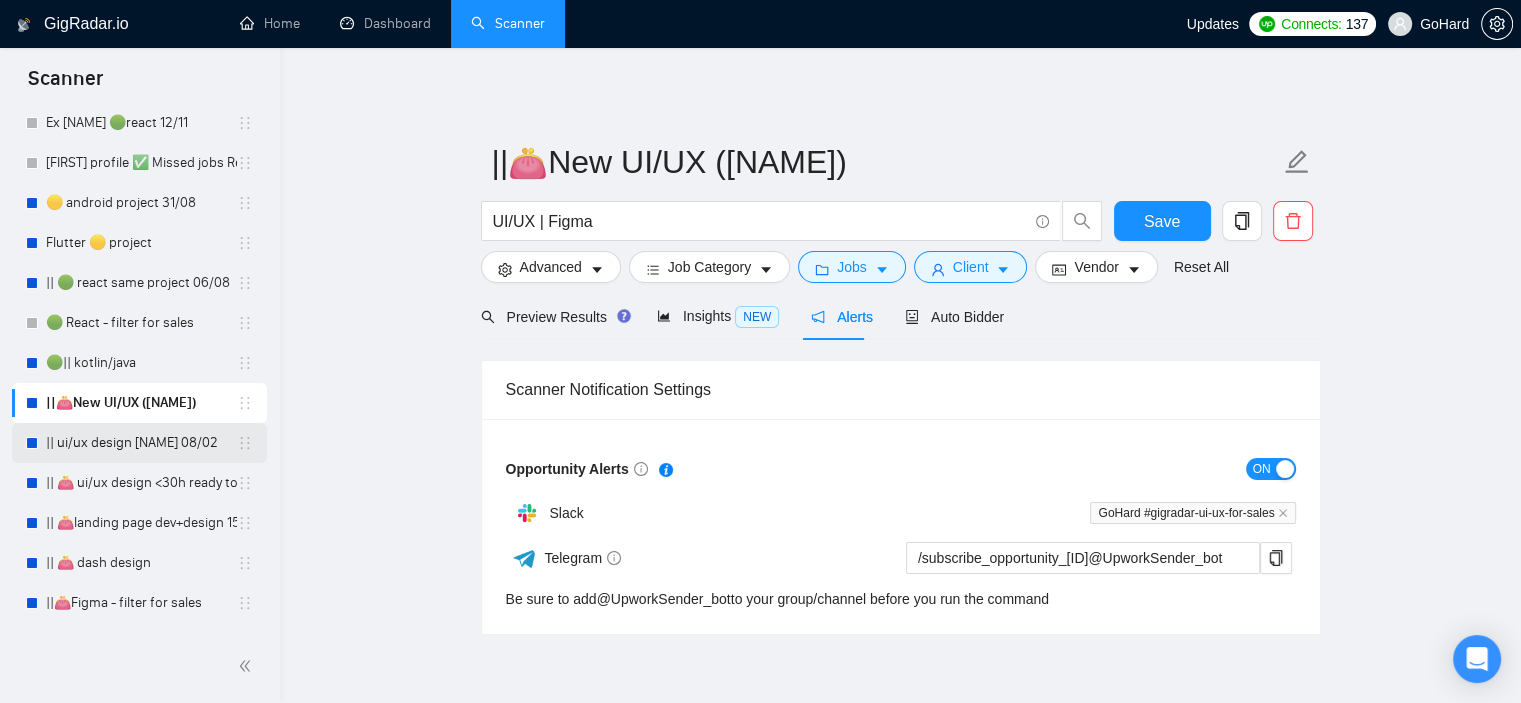 click on "|| ui/ux design [NAME] 08/02" at bounding box center [141, 443] 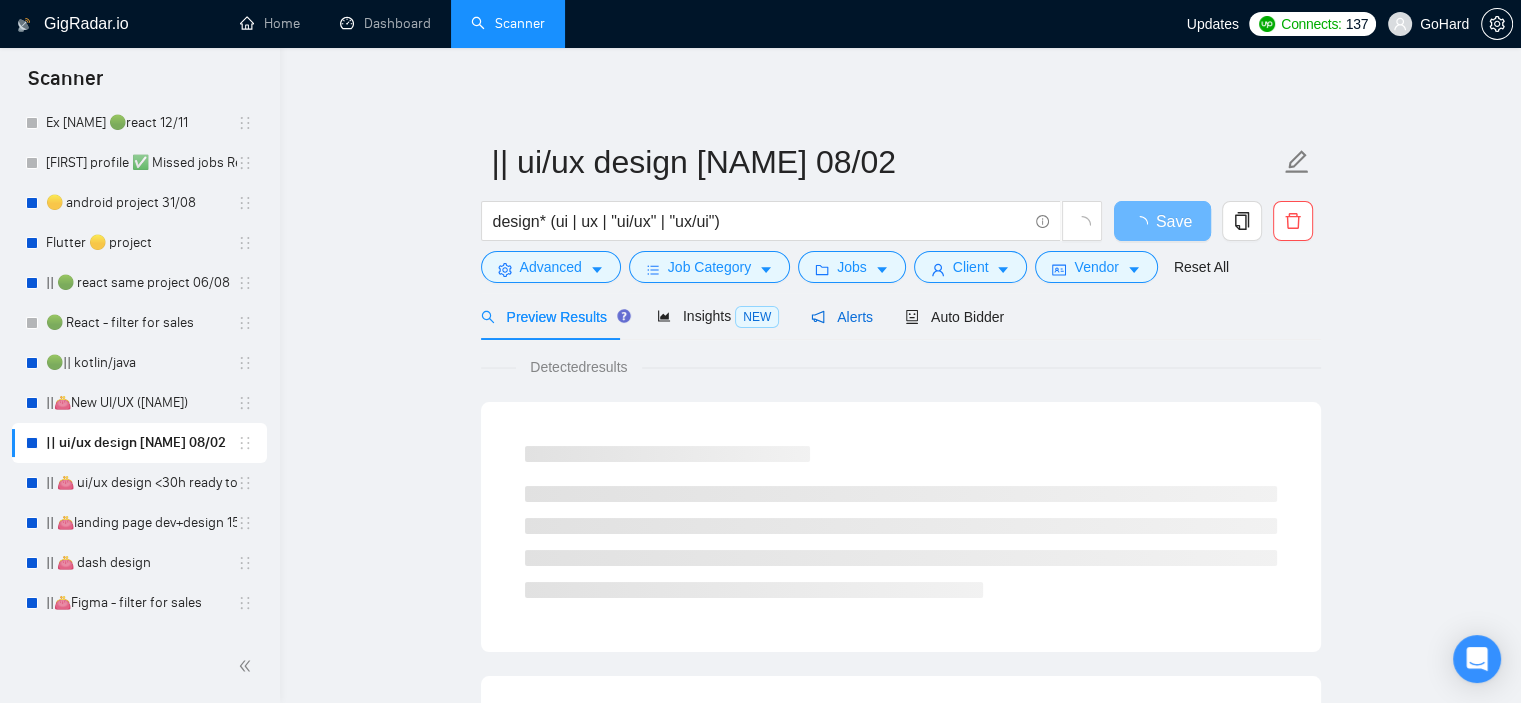 click on "Alerts" at bounding box center (842, 317) 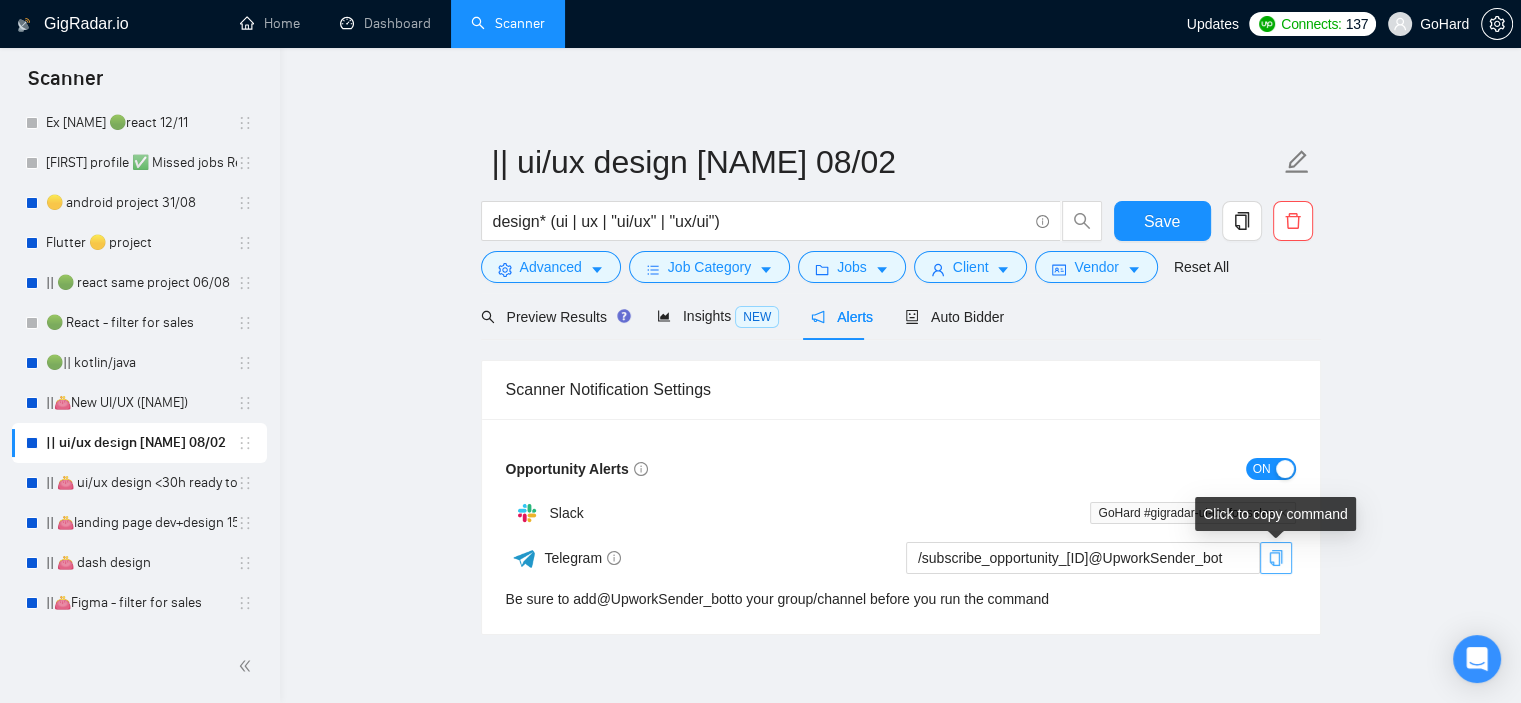 click 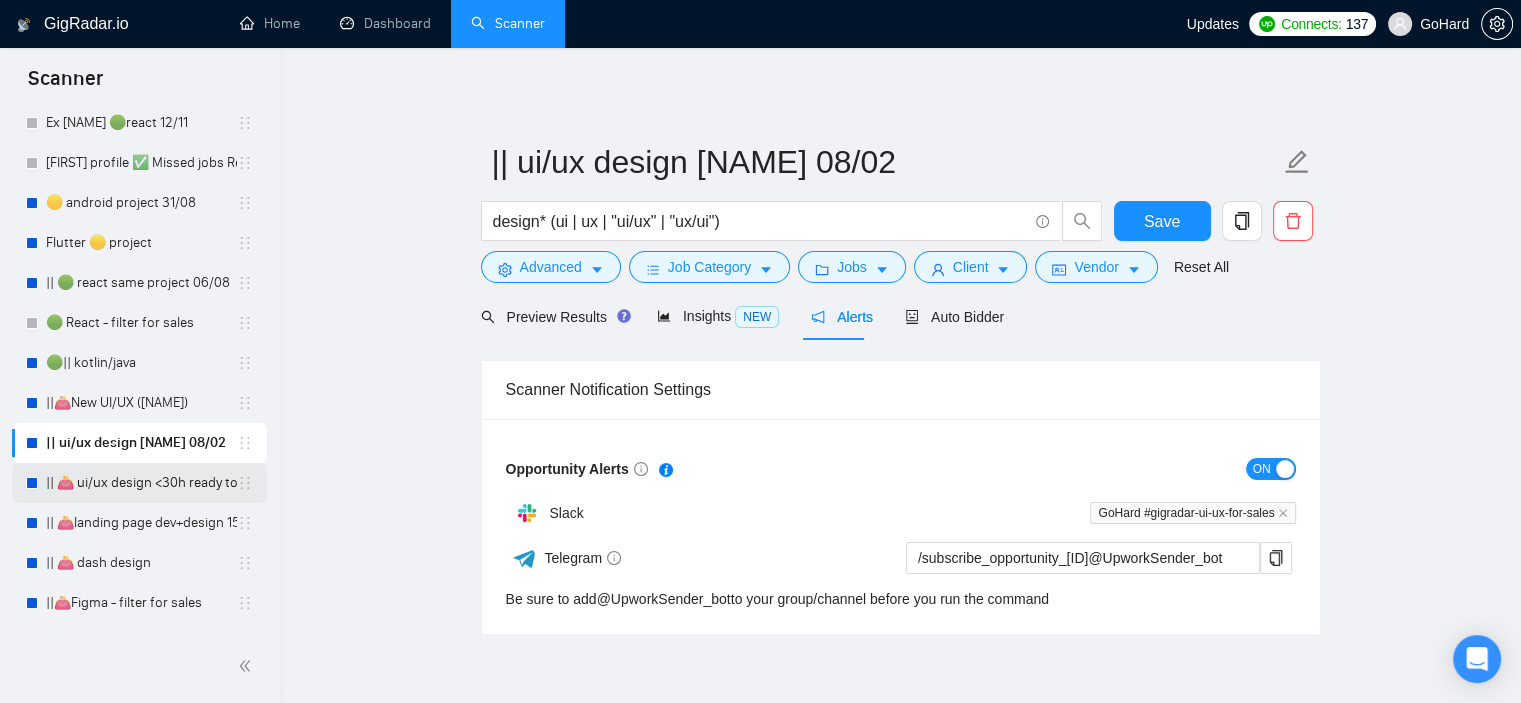 click on "|| 👛 ui/ux design <30h ready to start 23/07" at bounding box center (141, 483) 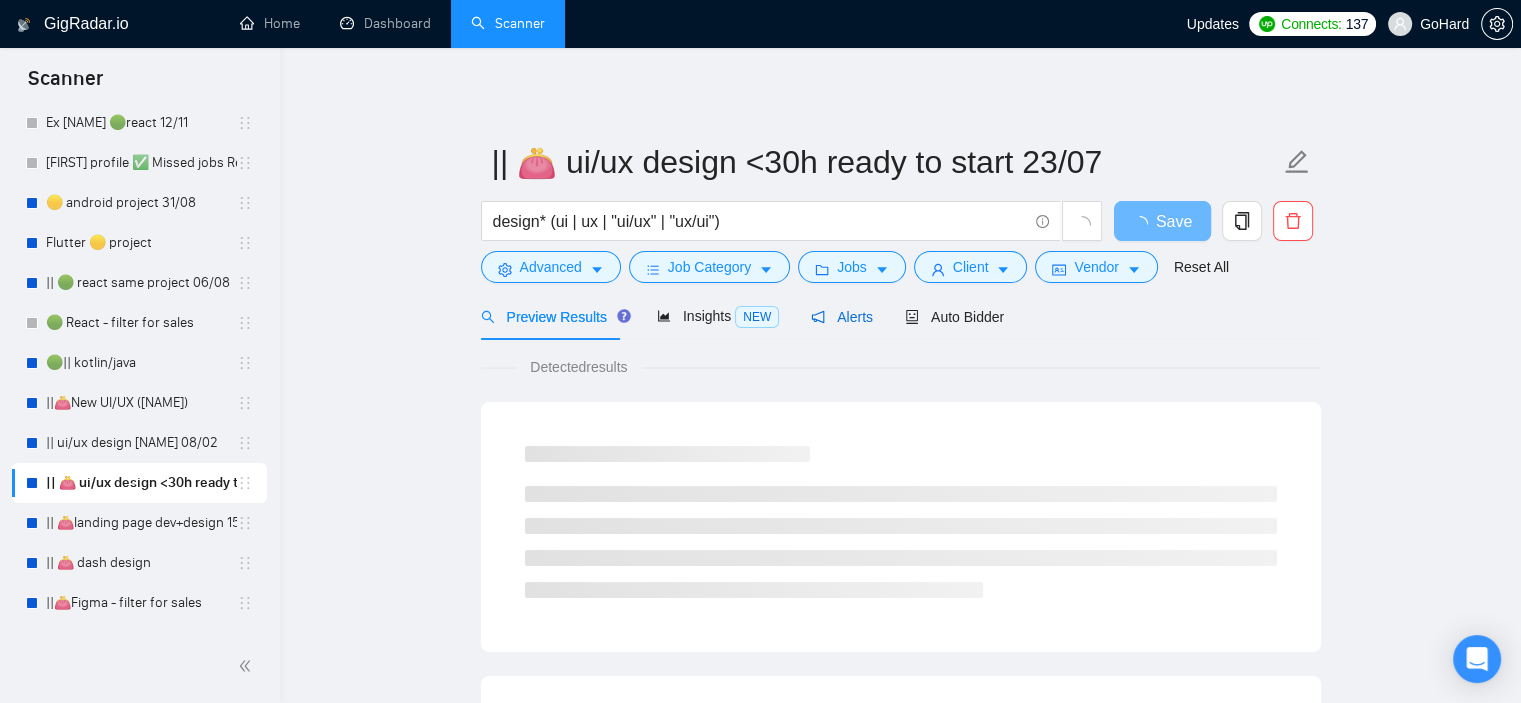 click on "Alerts" at bounding box center (842, 317) 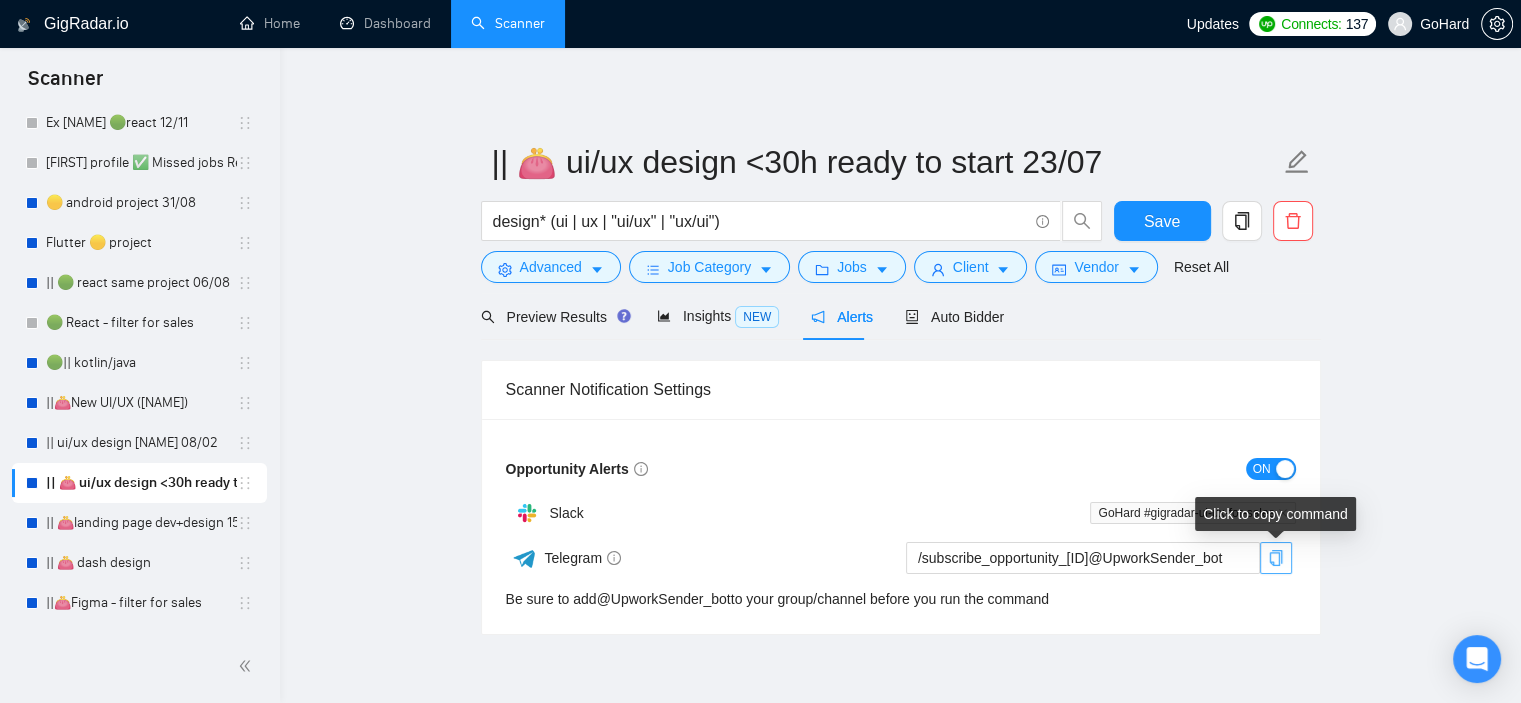 click 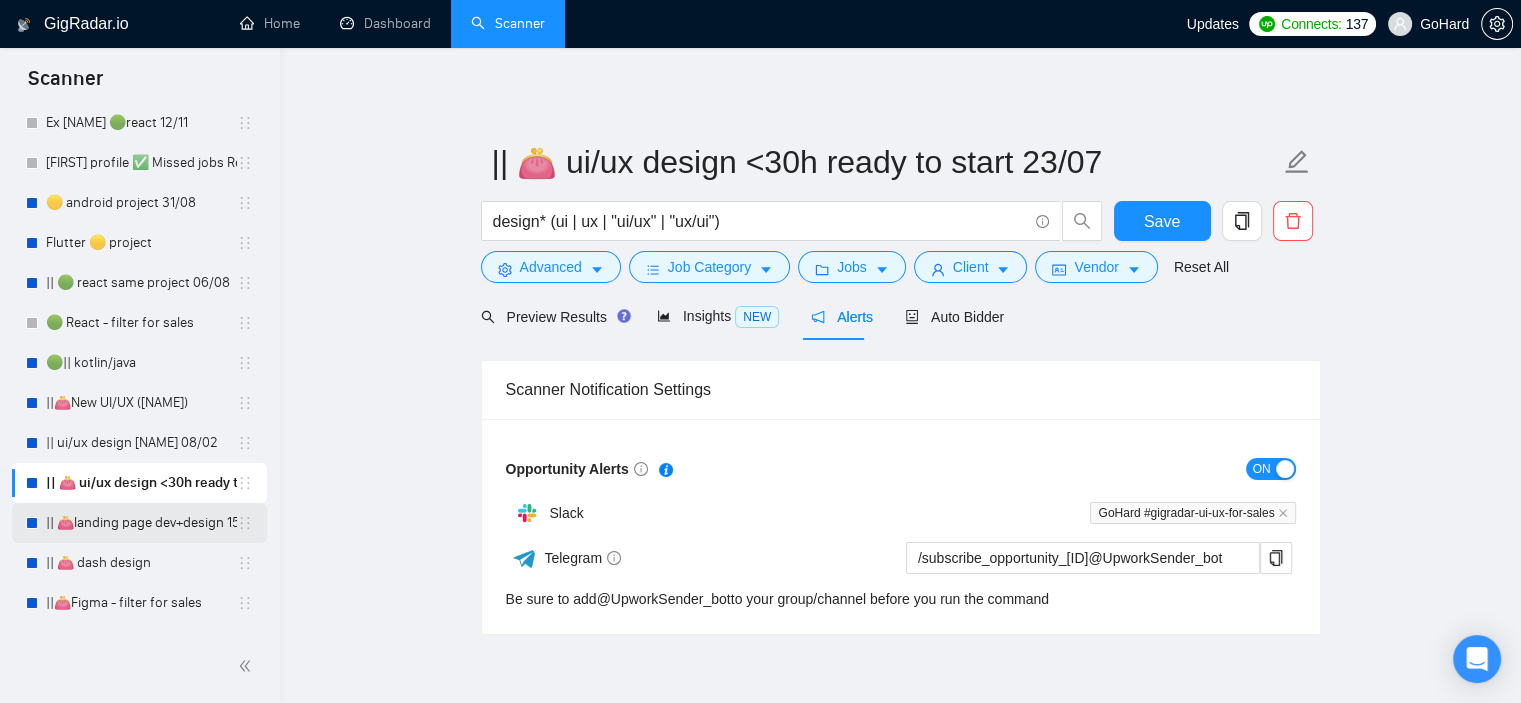 click on "|| 👛landing page dev+design 15/10 example added" at bounding box center [141, 523] 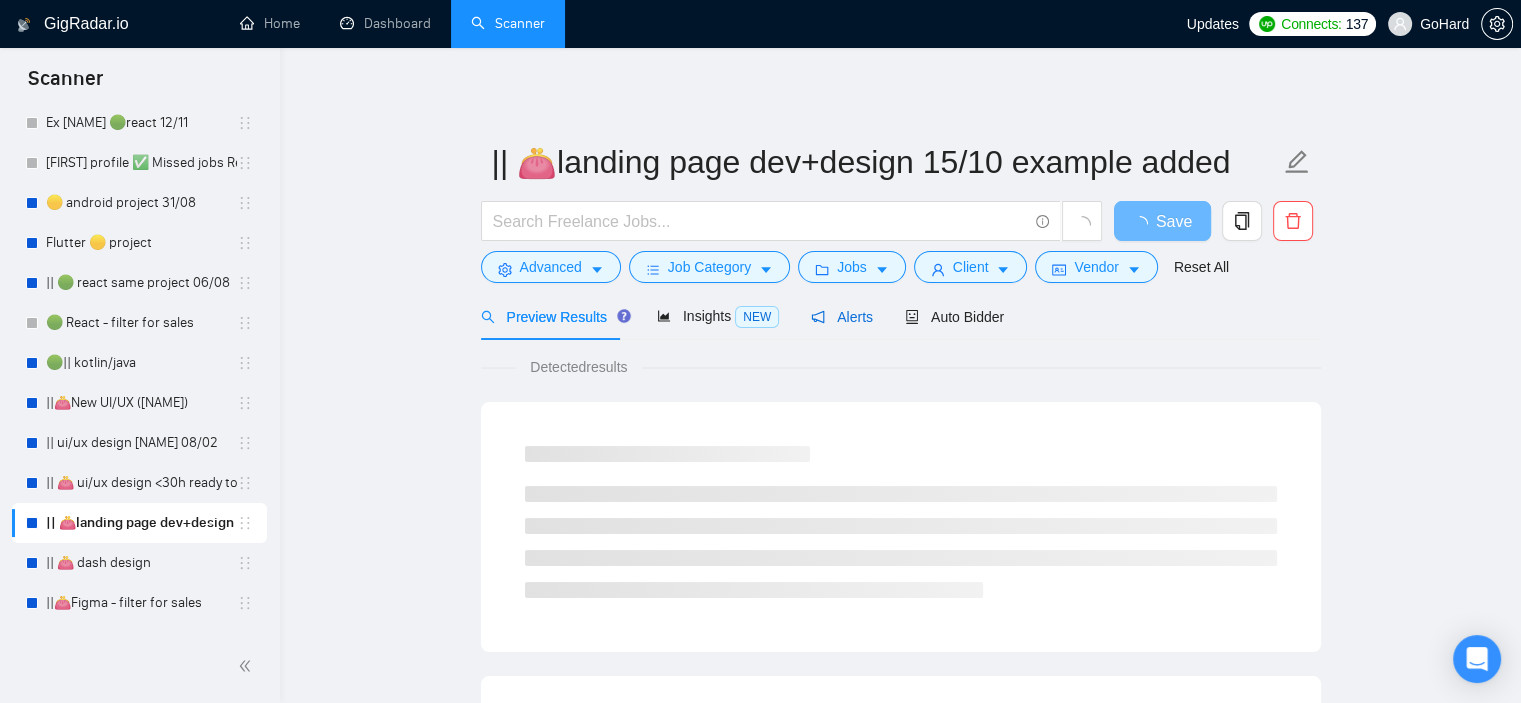 click on "Alerts" at bounding box center [842, 317] 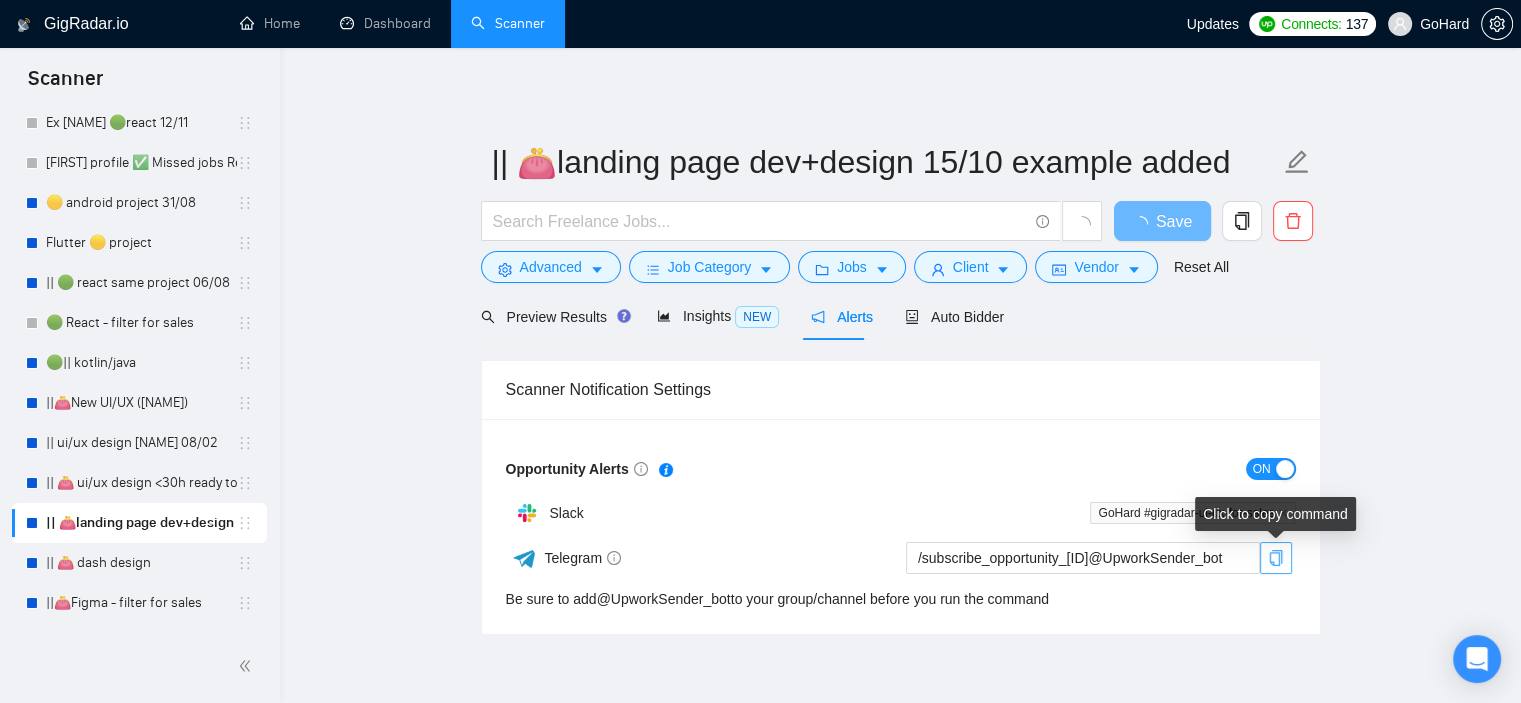 click 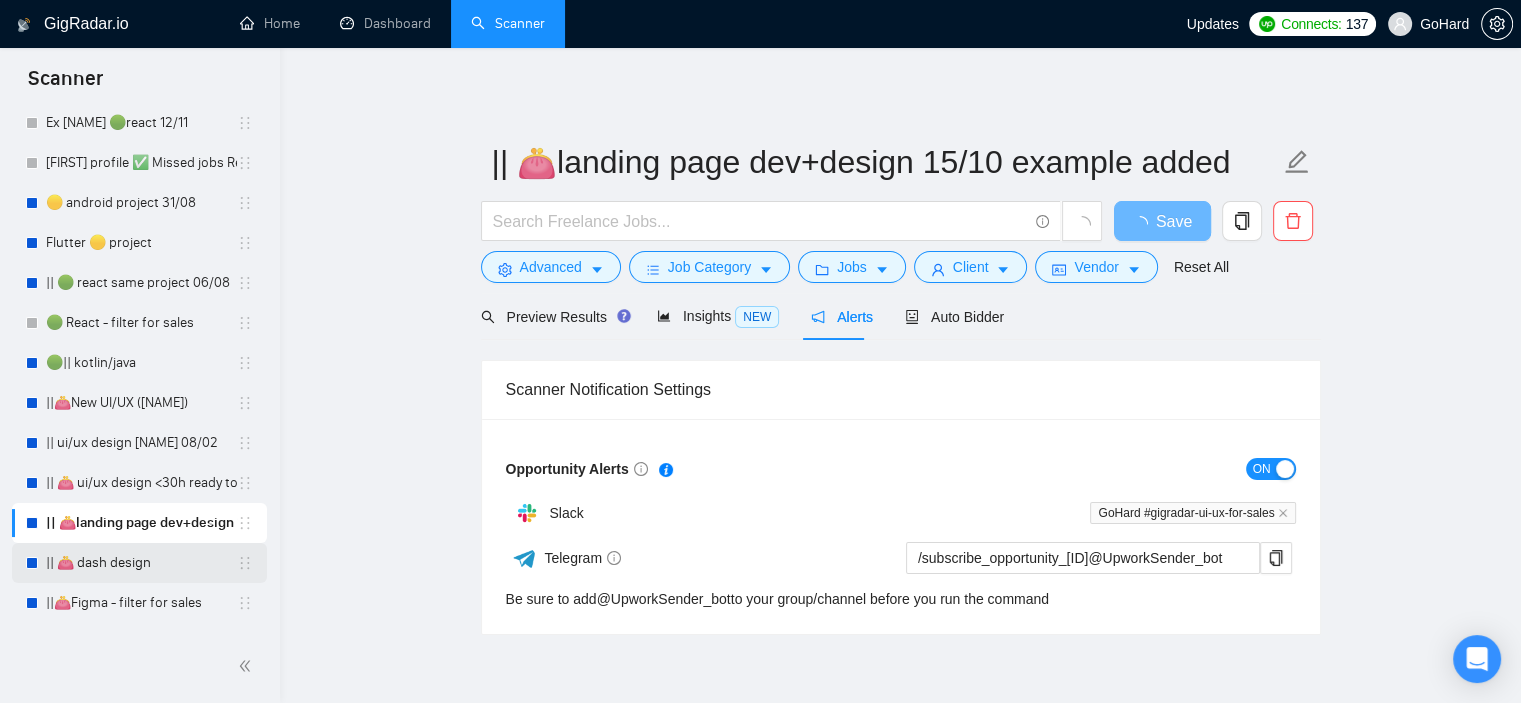 click on "|| 👛 dash design" at bounding box center [141, 563] 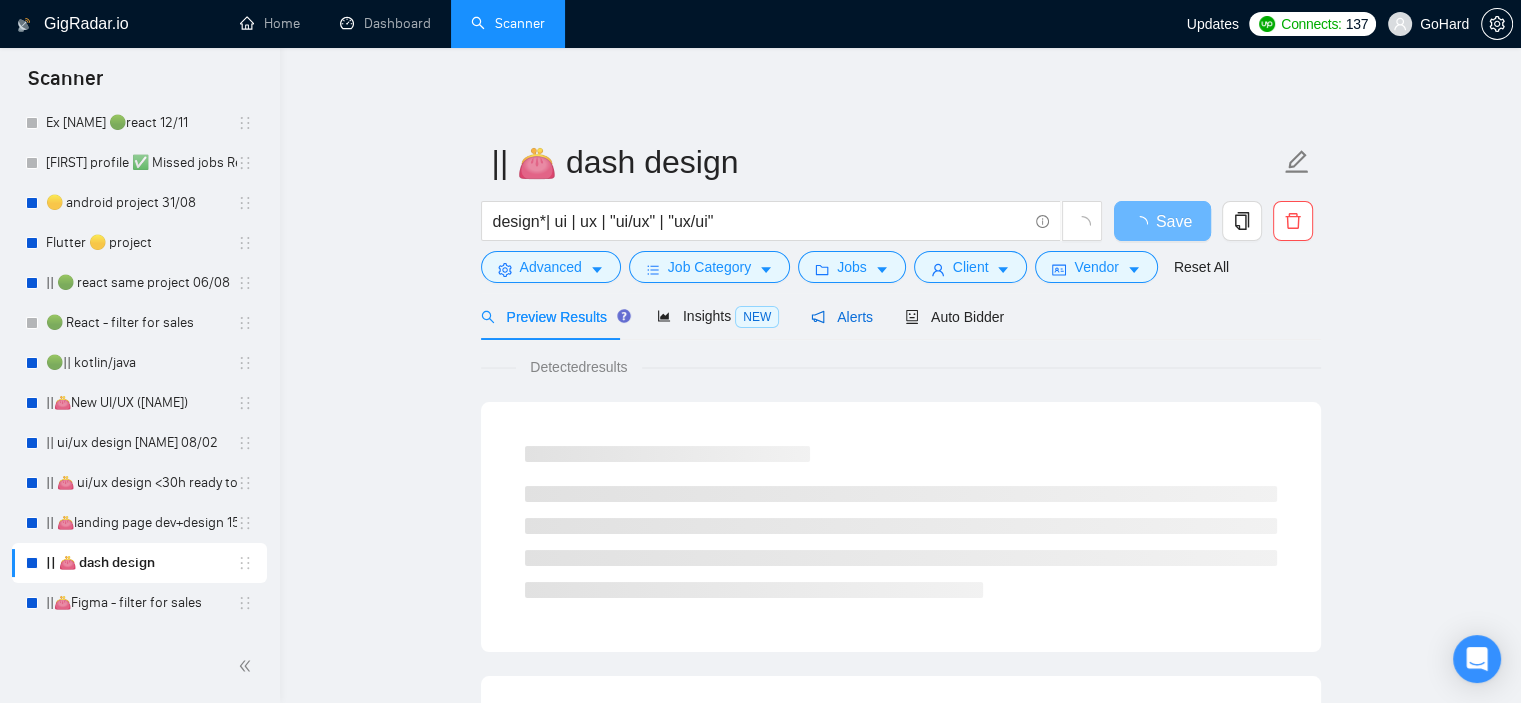 click on "Alerts" at bounding box center [842, 317] 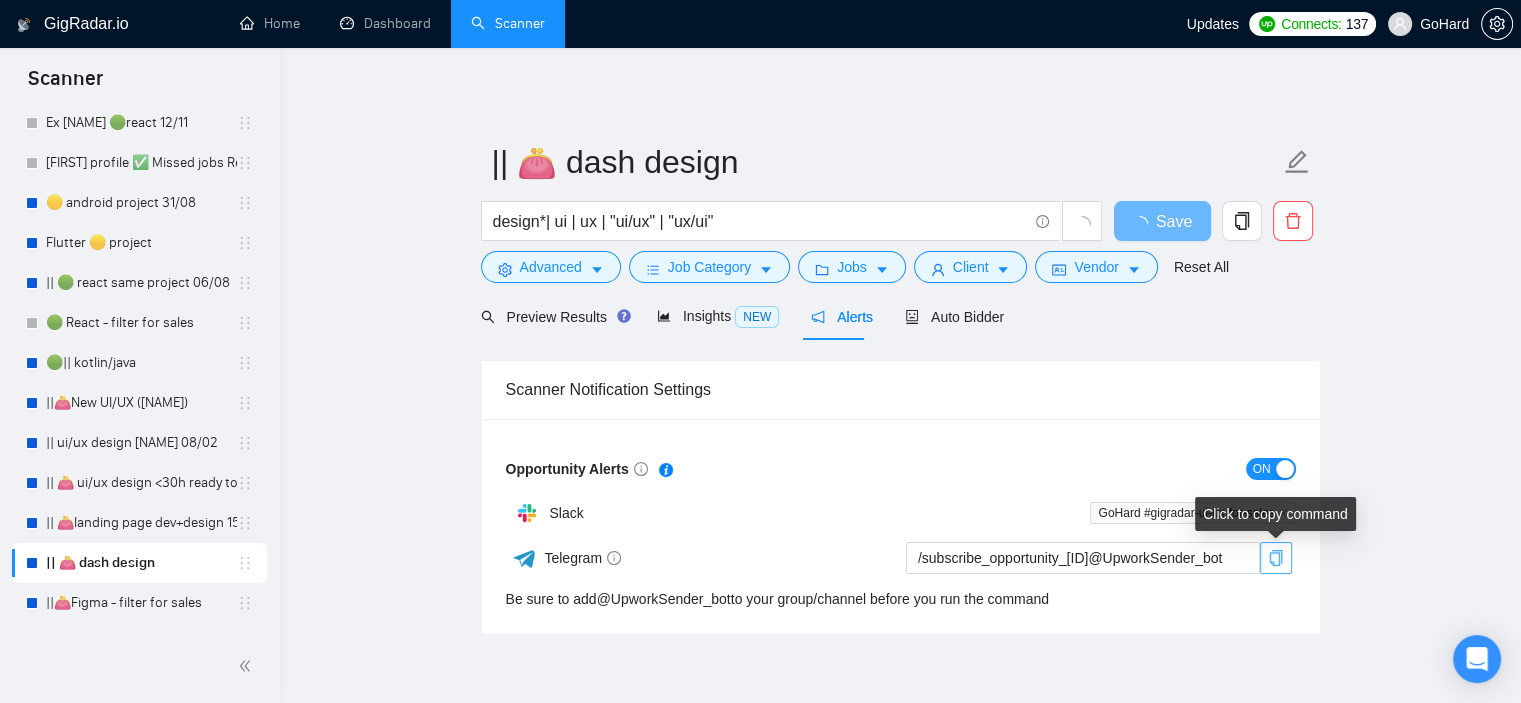 click 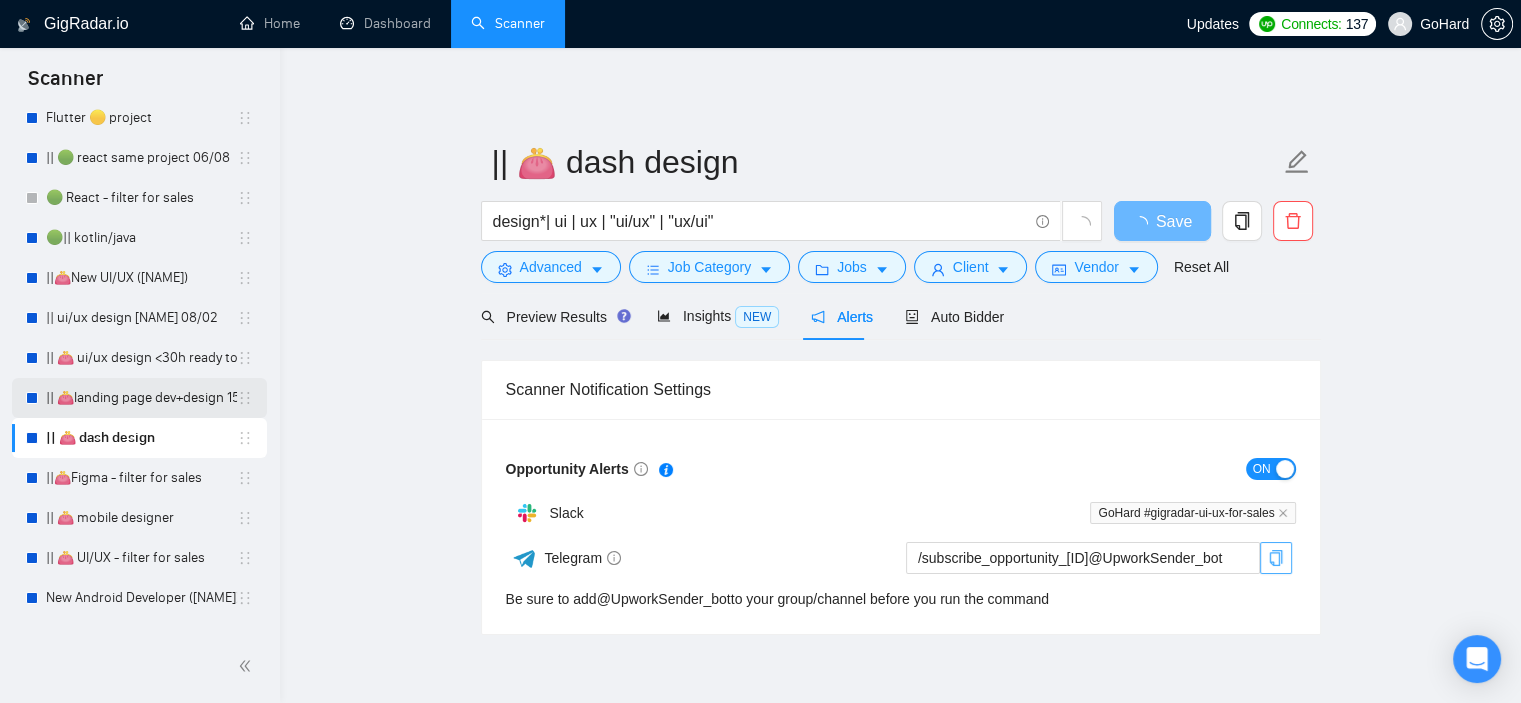 scroll, scrollTop: 472, scrollLeft: 0, axis: vertical 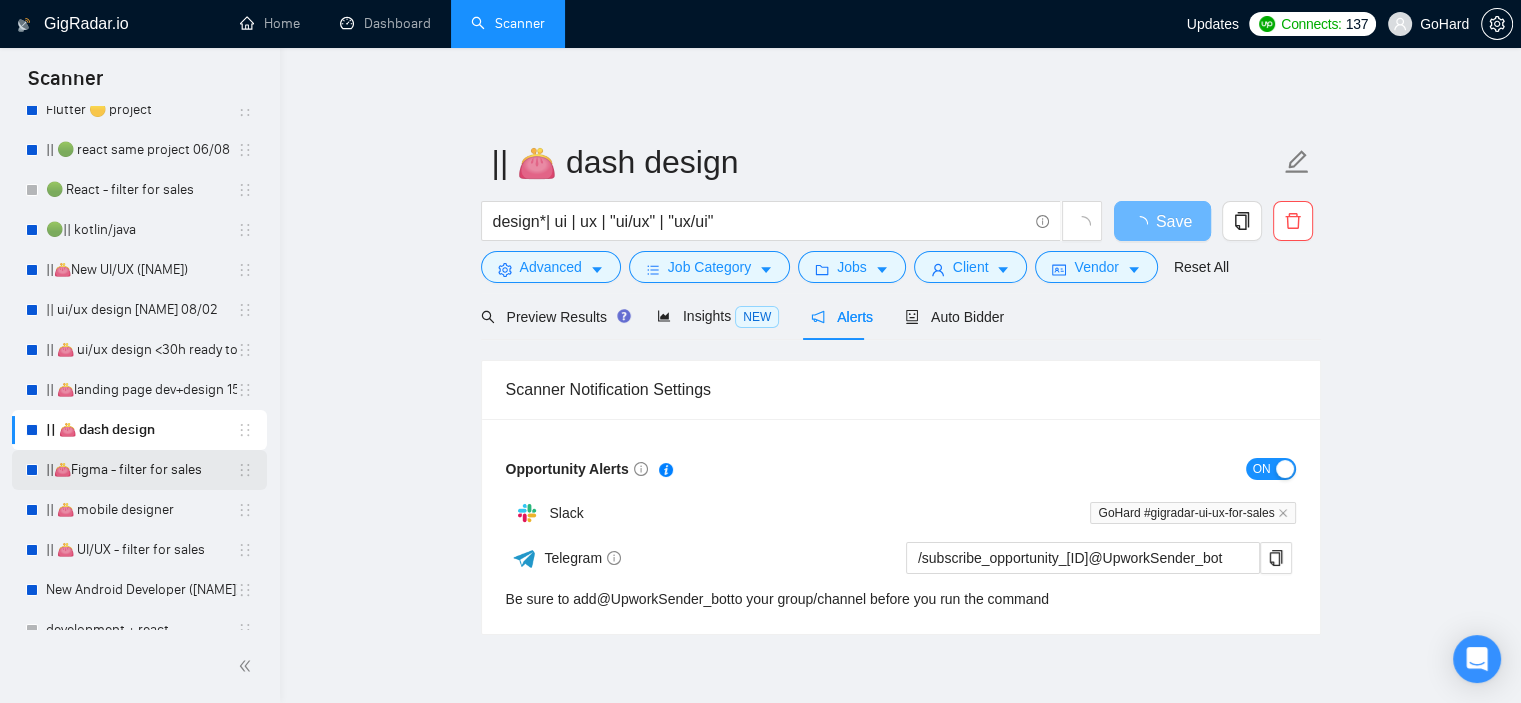 click on "||👛Figma - filter for sales" at bounding box center [141, 470] 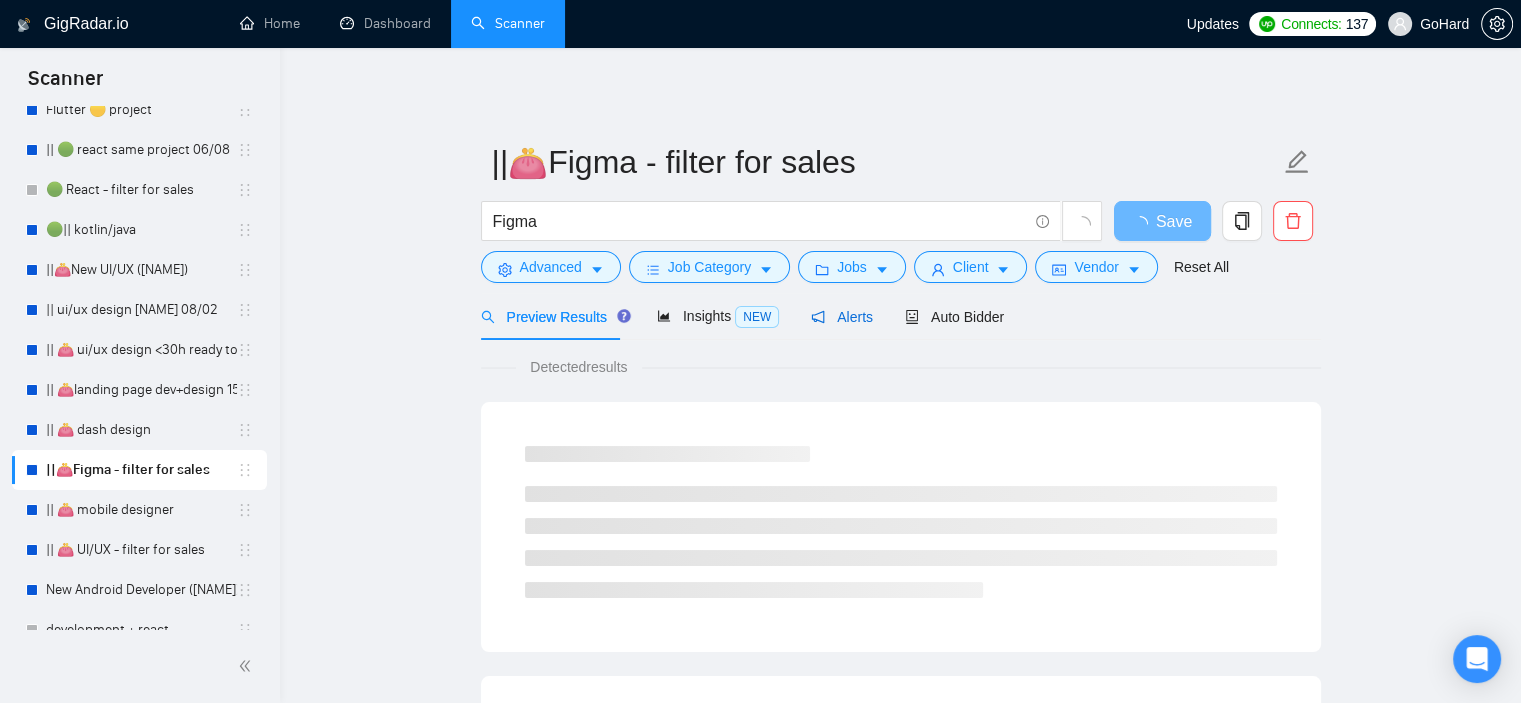 click on "Alerts" at bounding box center [842, 317] 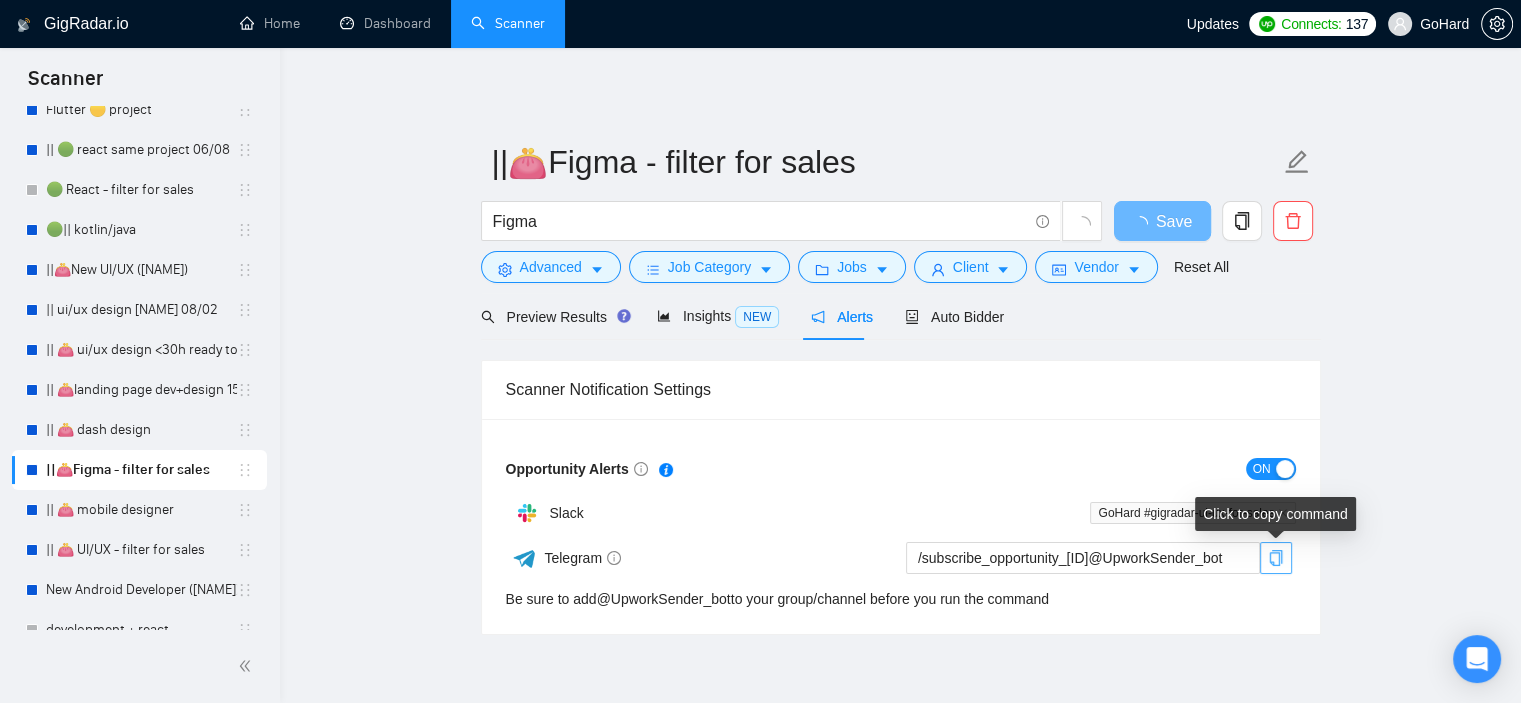 click at bounding box center (1276, 558) 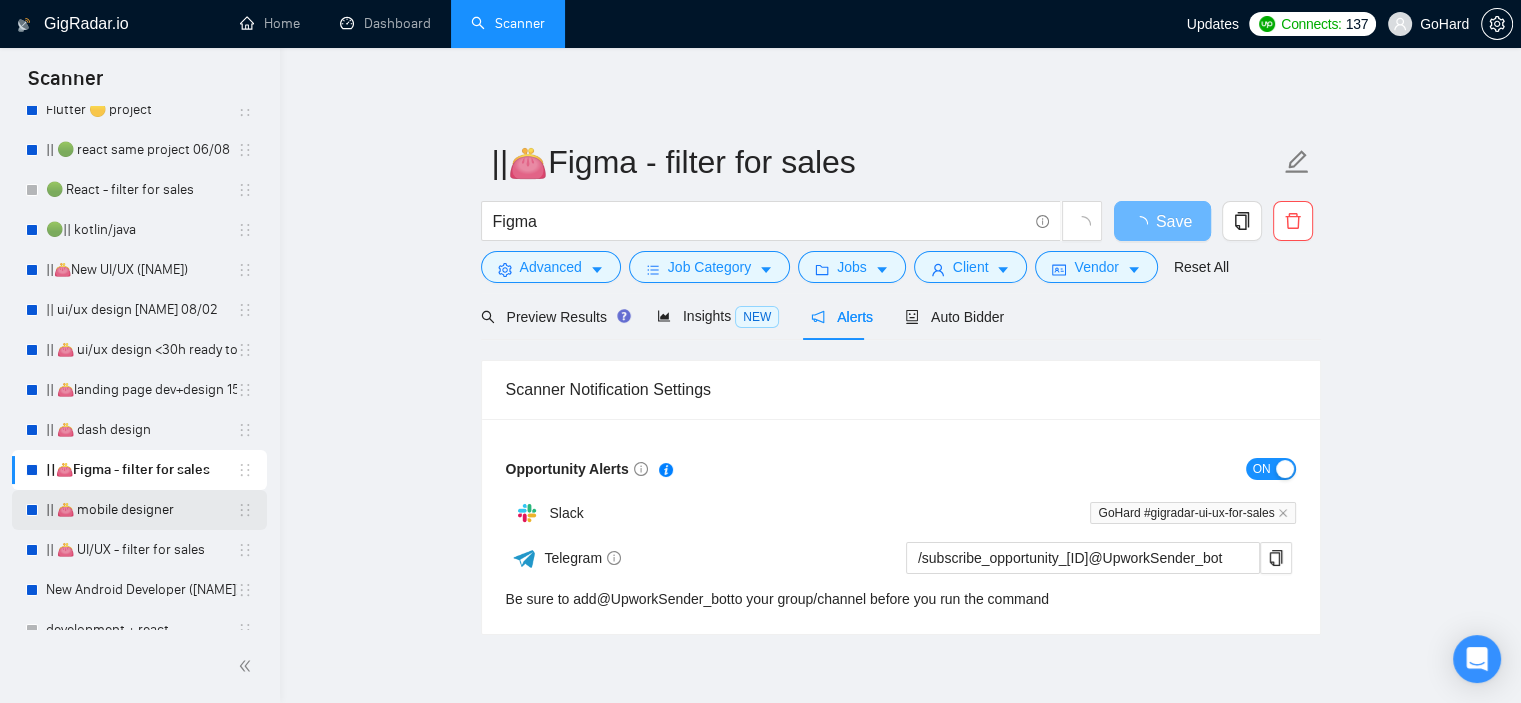 click on "|| 👛 mobile designer" at bounding box center (141, 510) 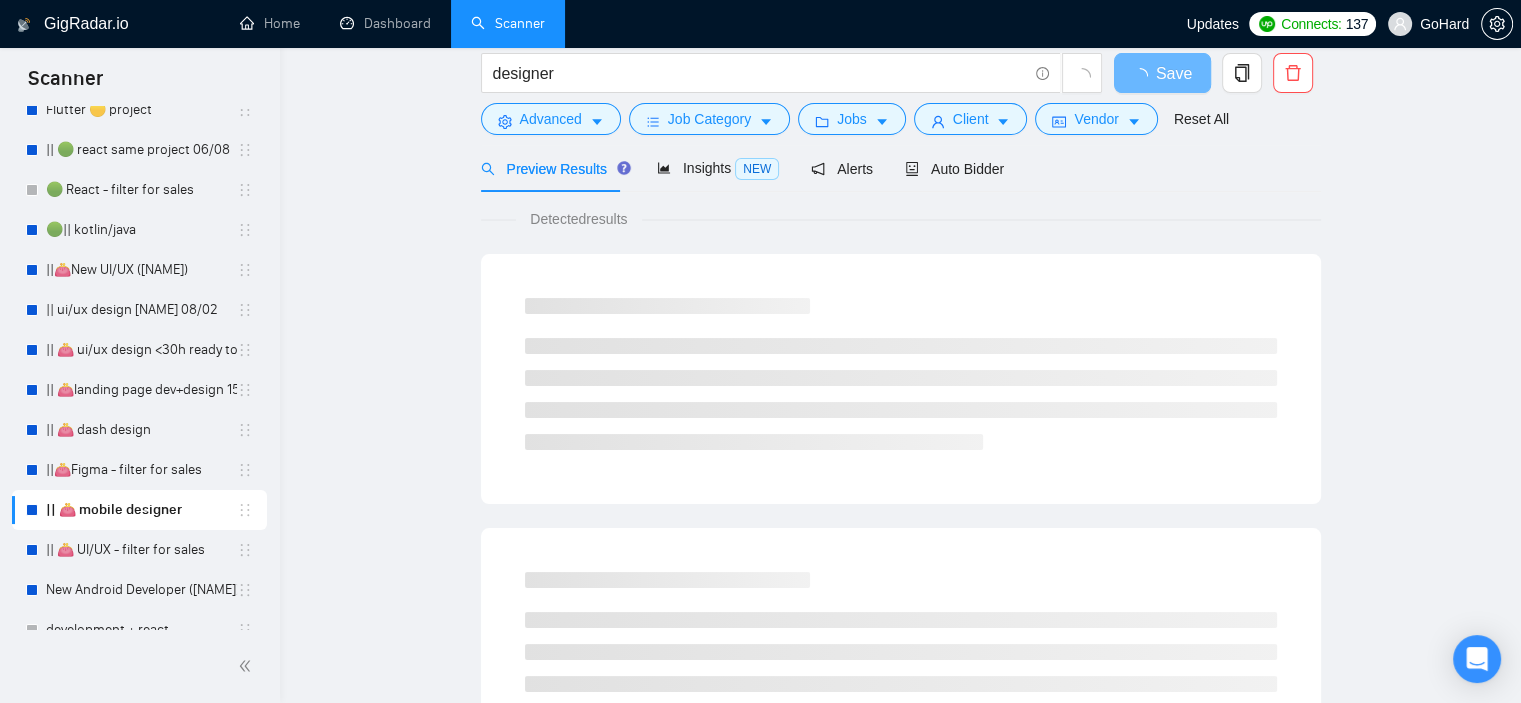 scroll, scrollTop: 0, scrollLeft: 0, axis: both 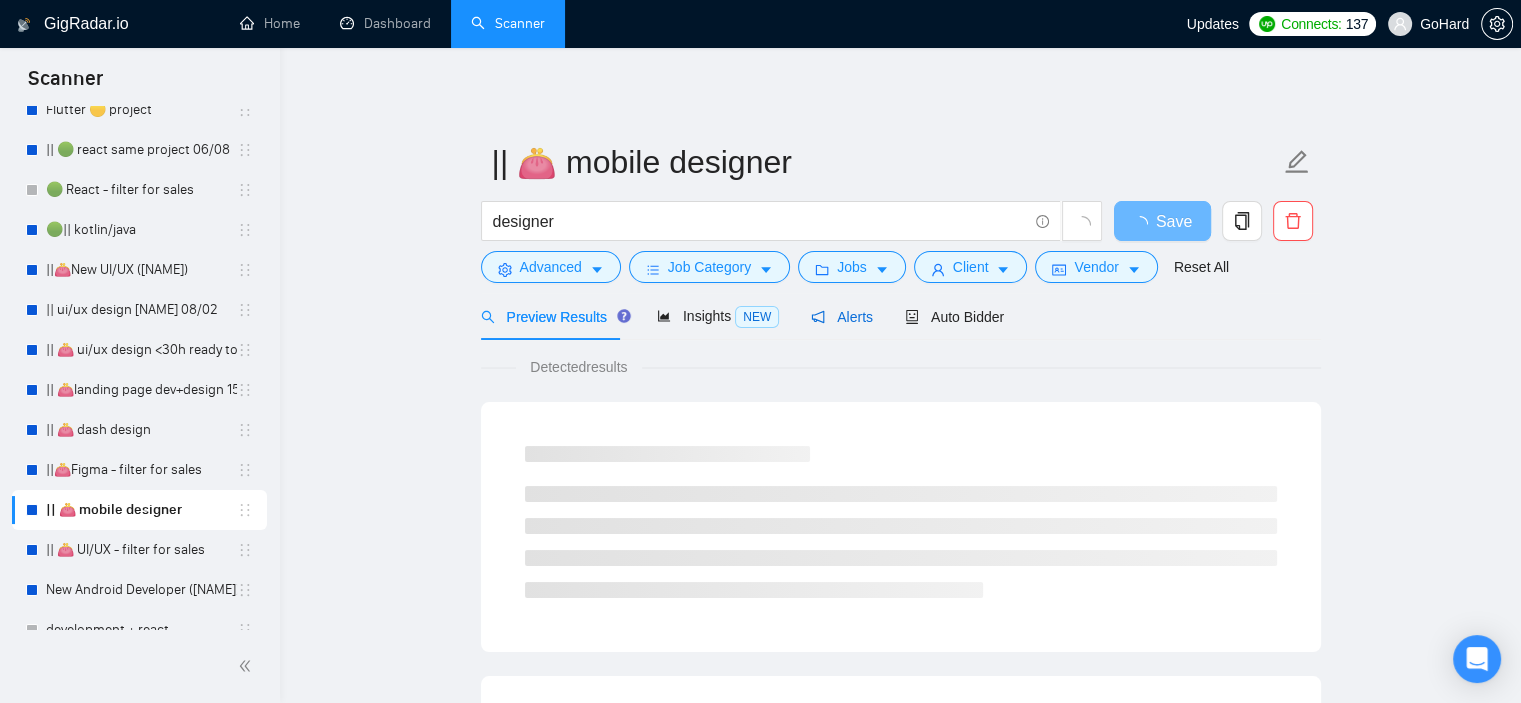 click on "Alerts" at bounding box center [842, 317] 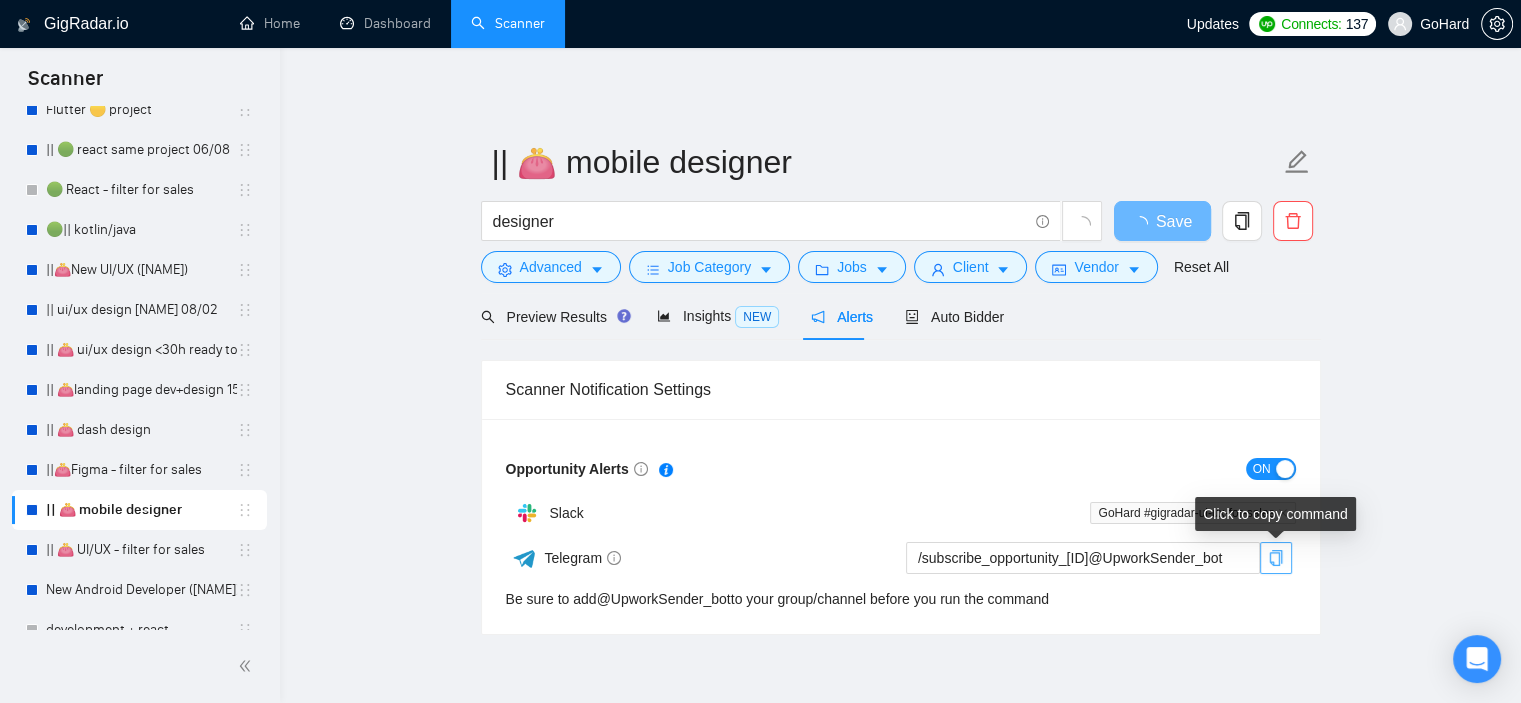 click 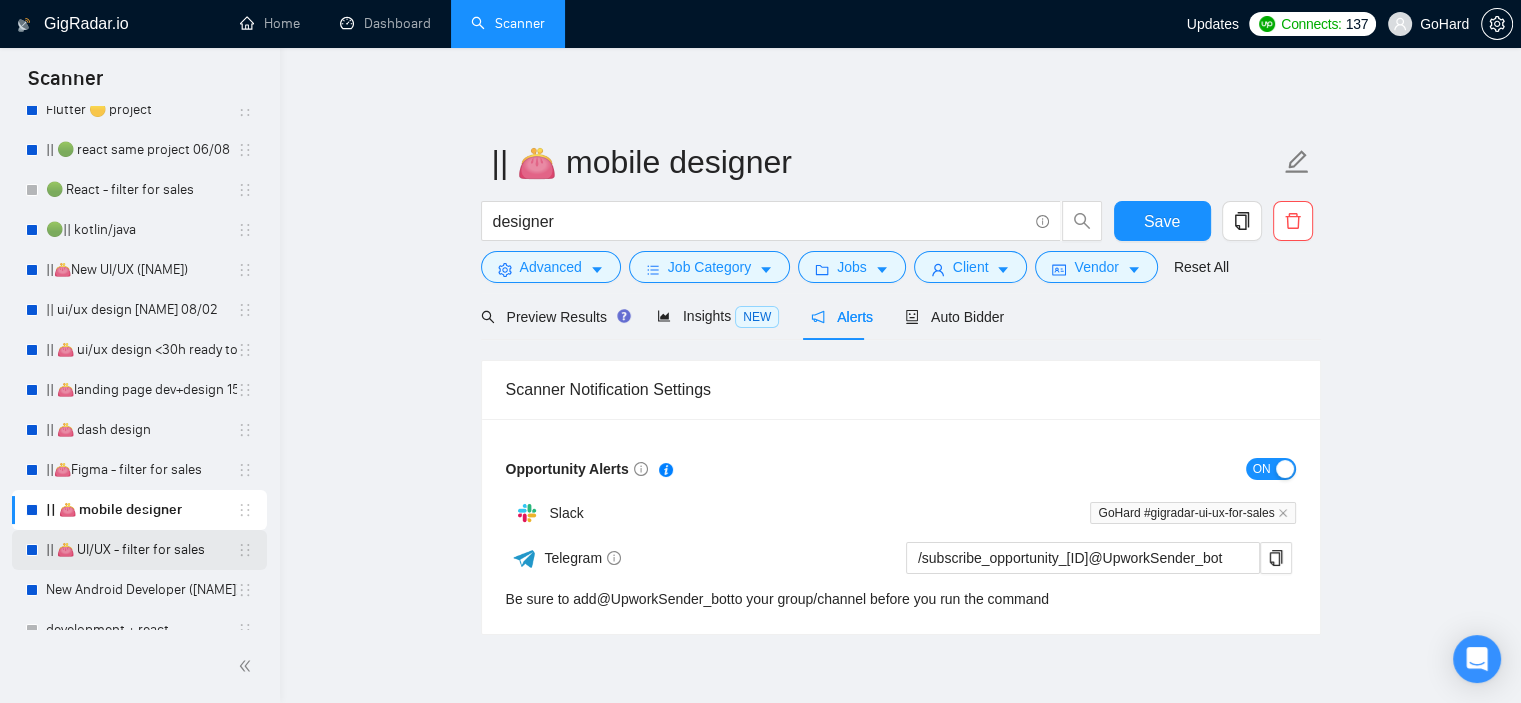 click on "|| 👛 UI/UX - filter for sales" at bounding box center [141, 550] 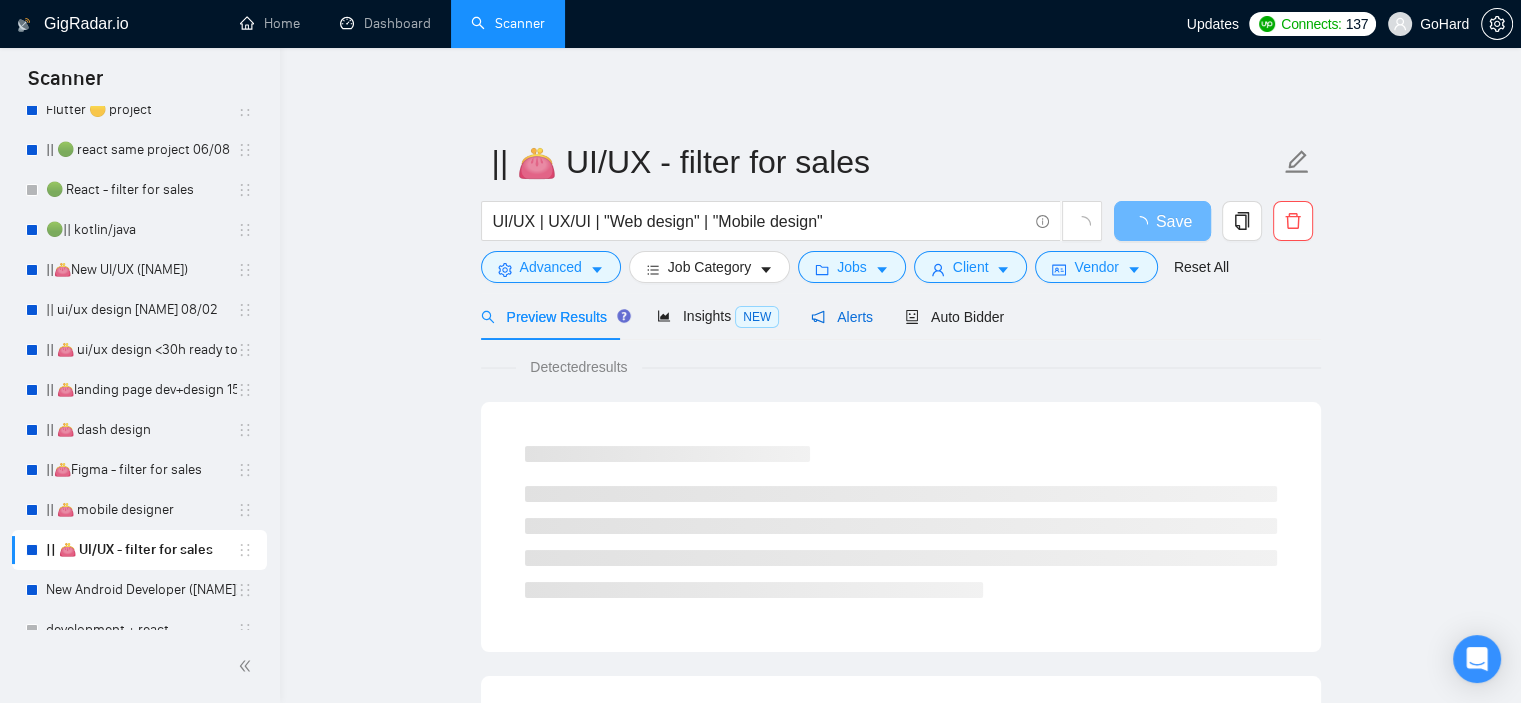 click on "Alerts" at bounding box center (842, 317) 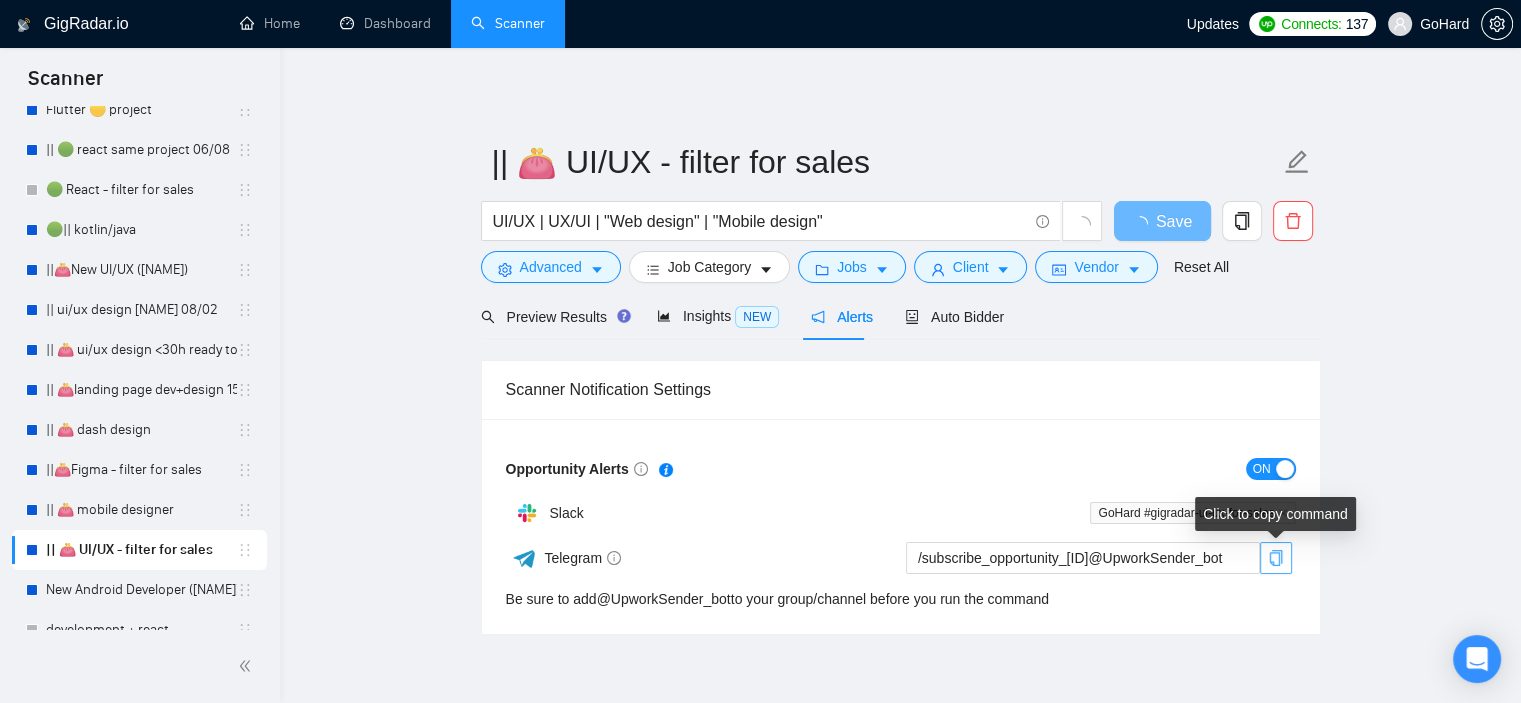 click 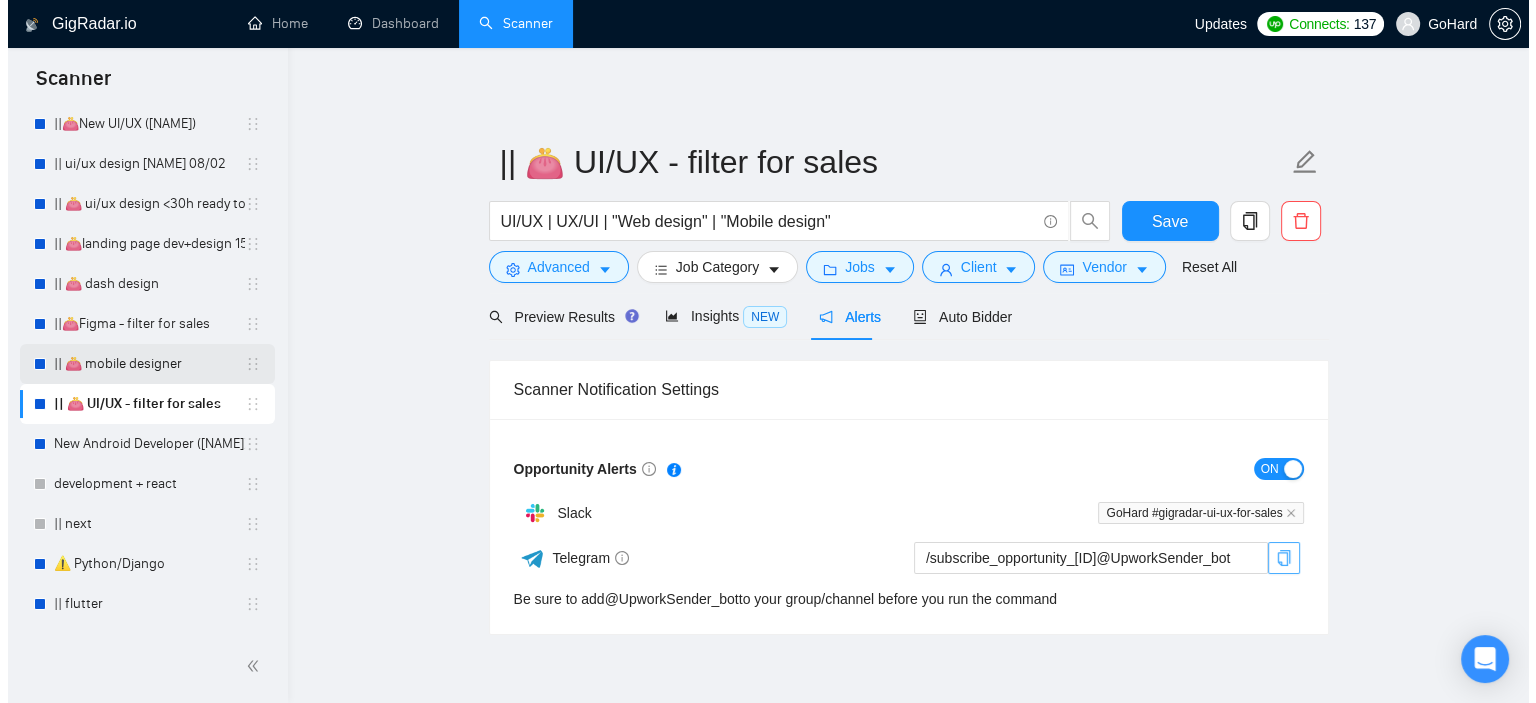 scroll, scrollTop: 616, scrollLeft: 0, axis: vertical 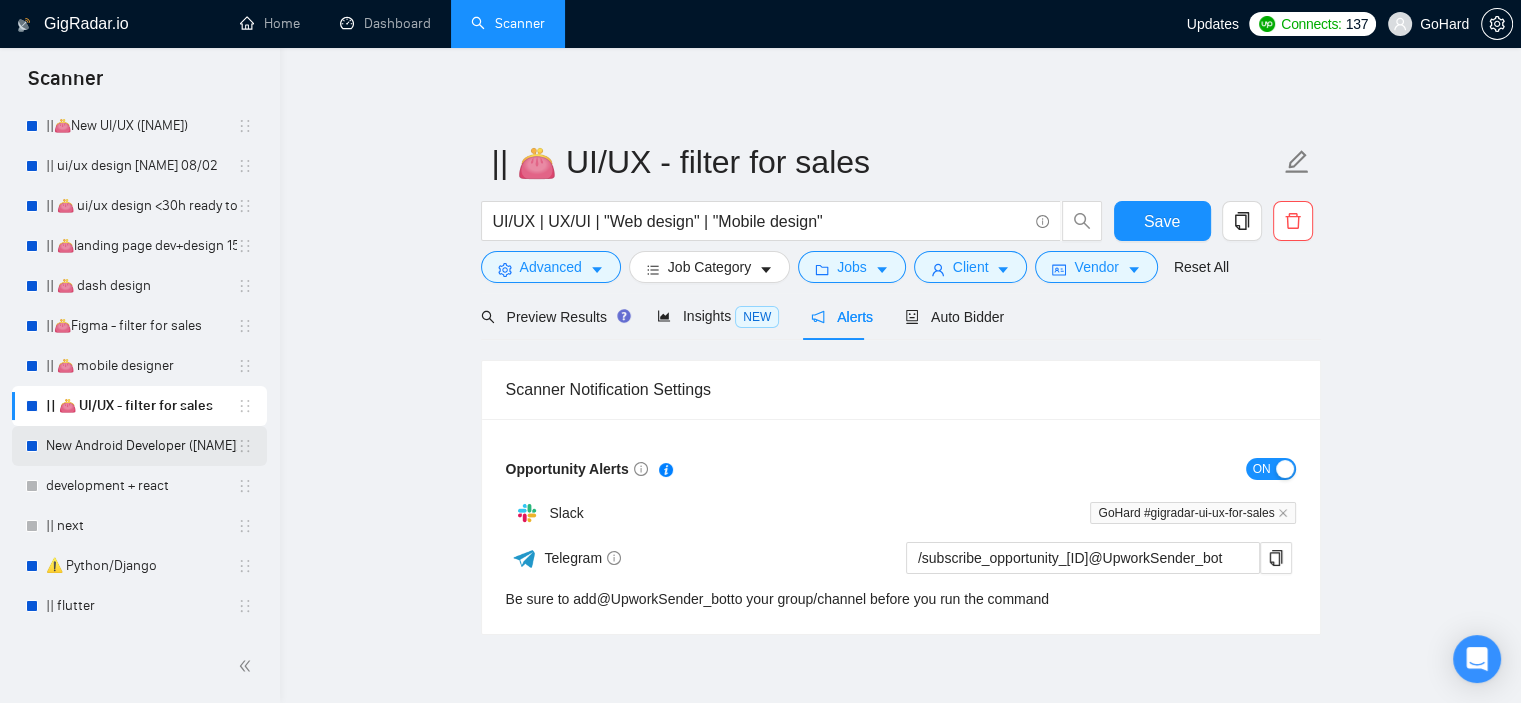 click on "New Android Developer ([NAME])" at bounding box center (141, 446) 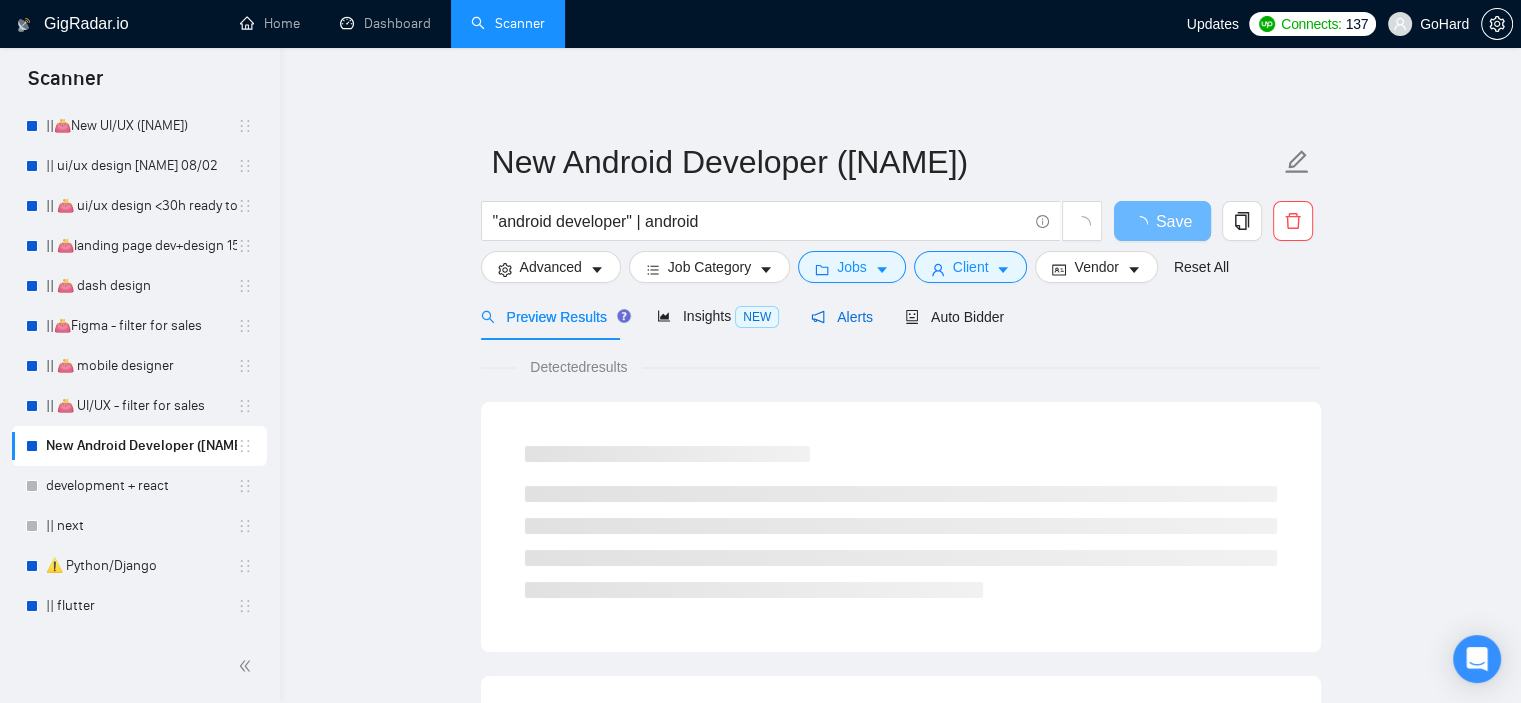 click on "Alerts" at bounding box center (842, 317) 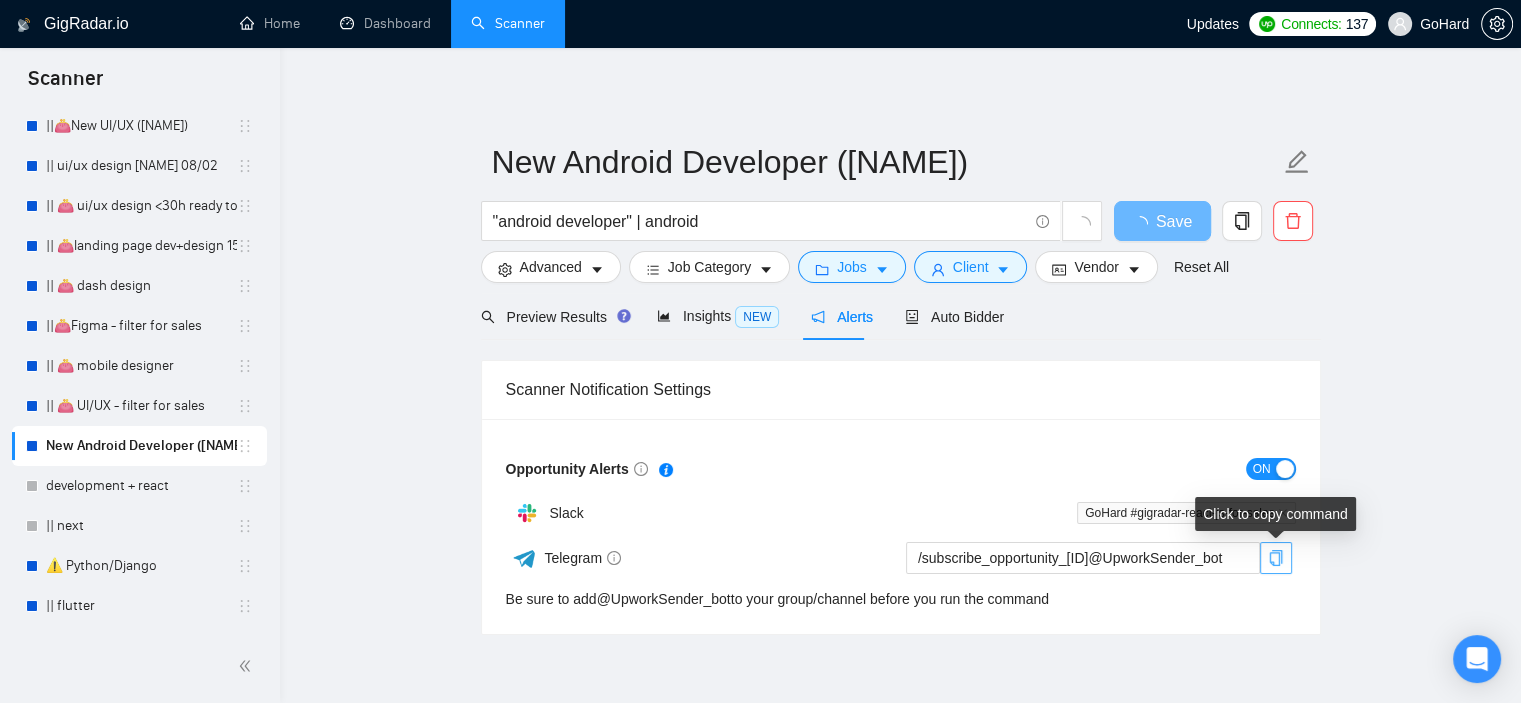click 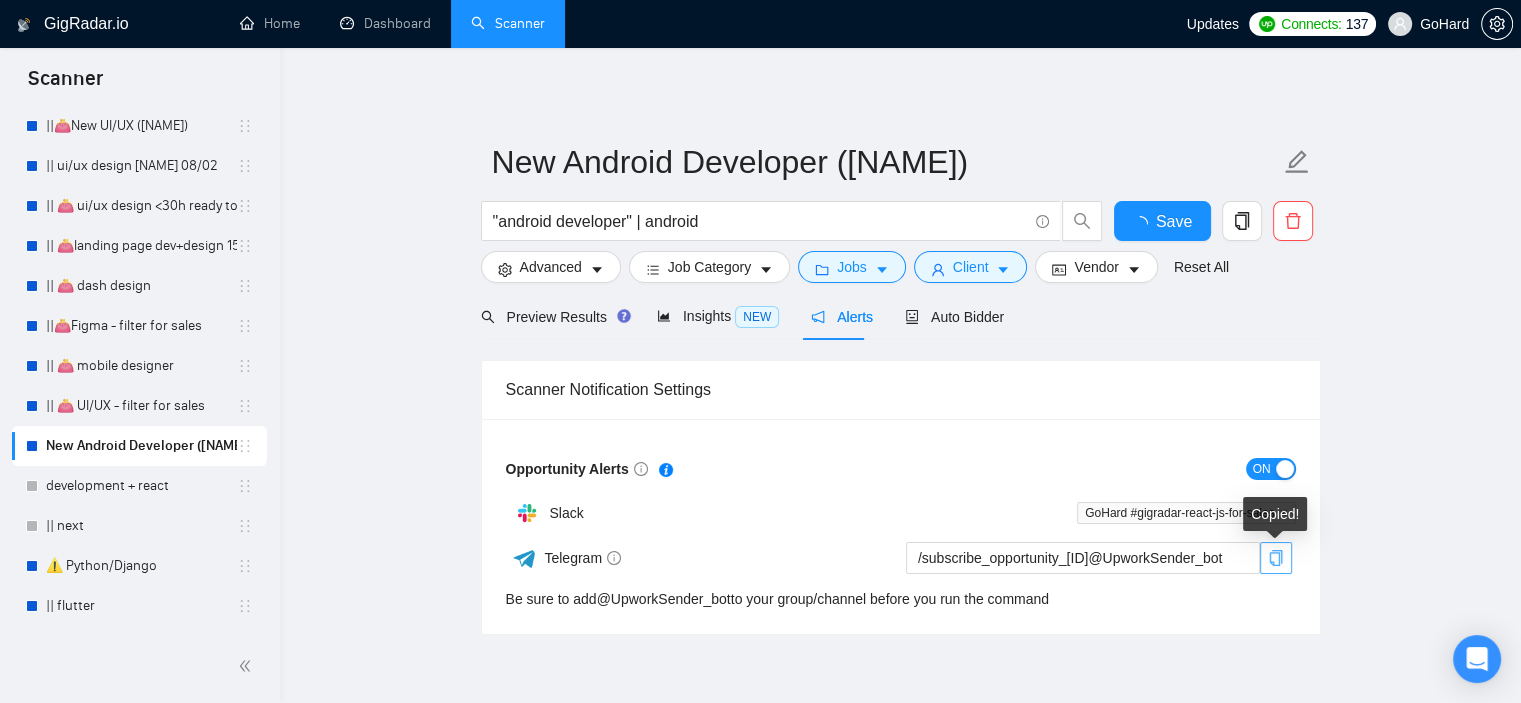 click 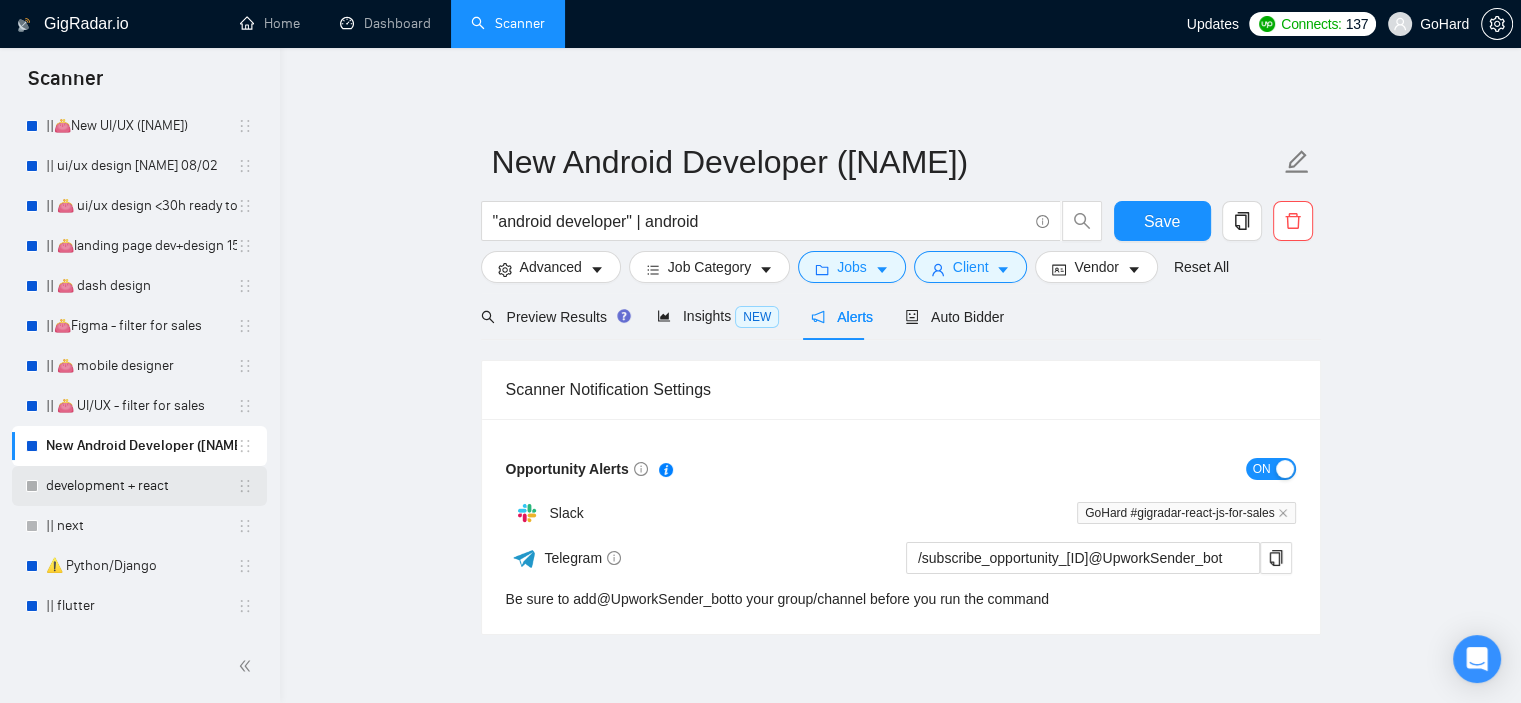 click on "development + react" at bounding box center [141, 486] 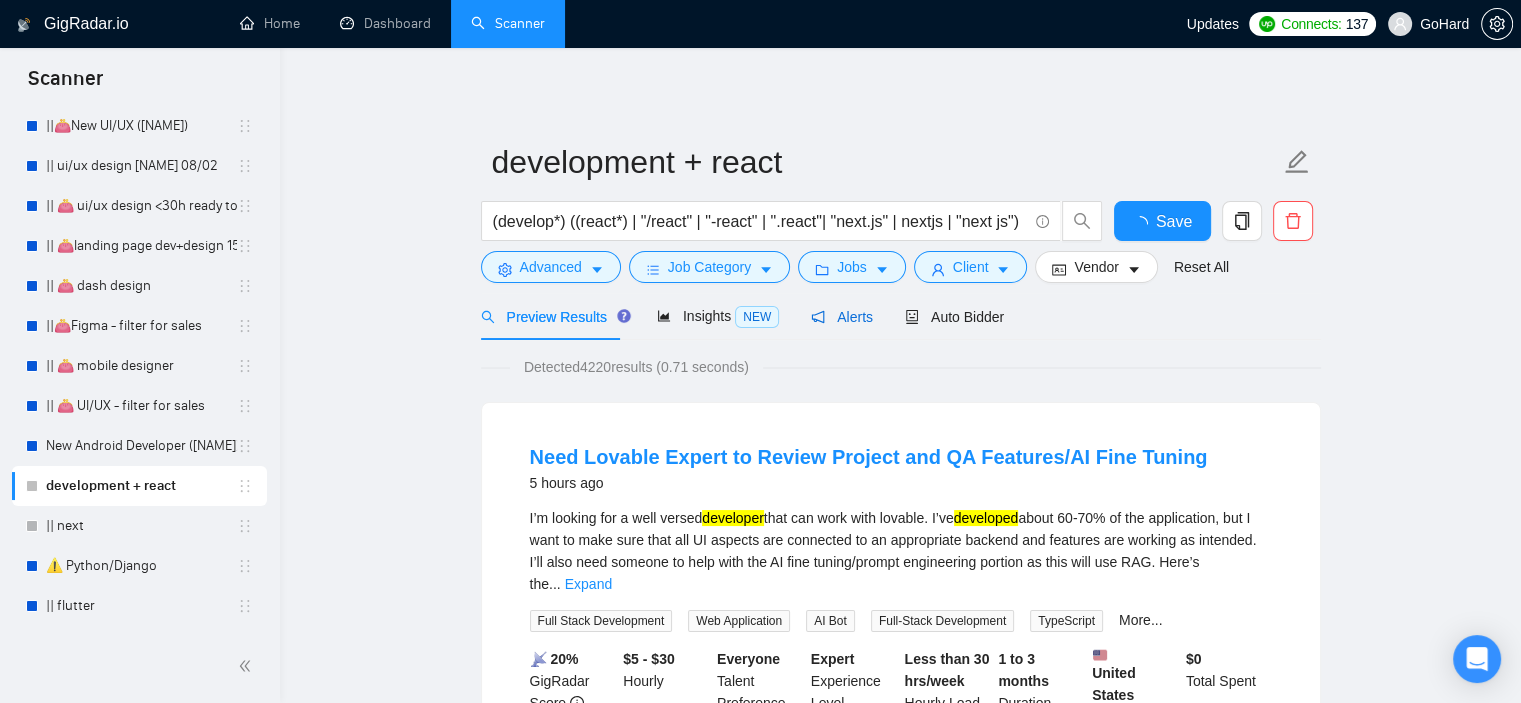 click on "Alerts" at bounding box center (842, 317) 